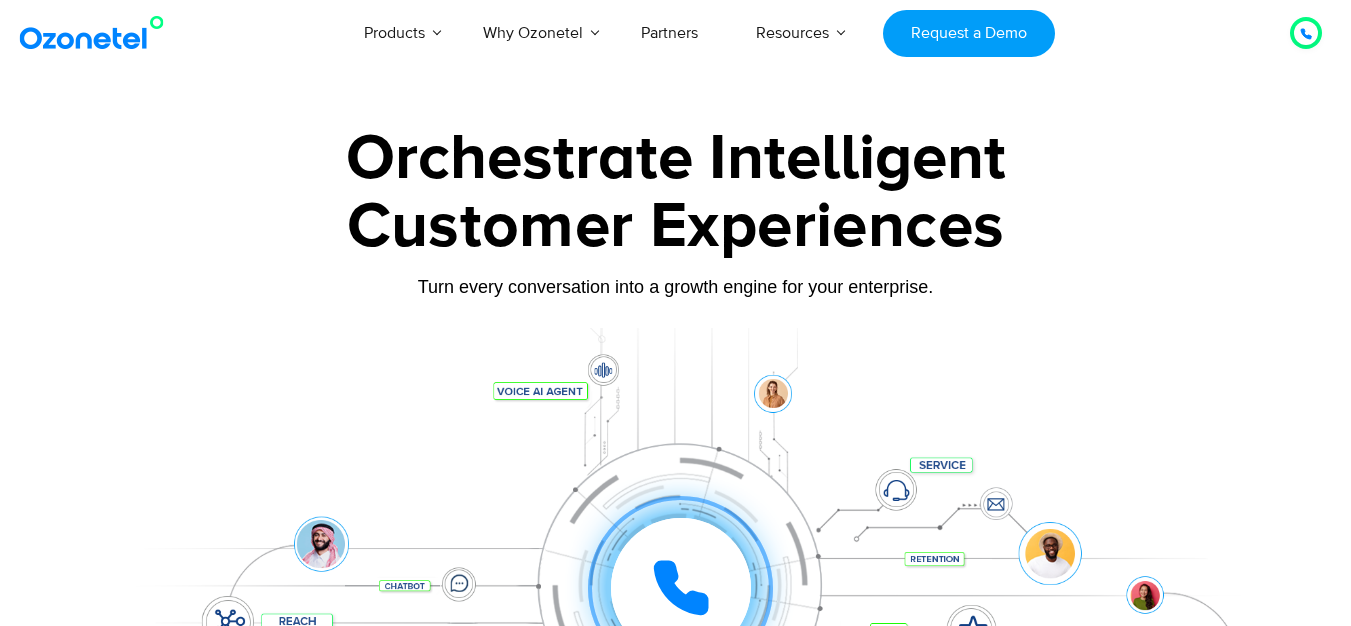 scroll, scrollTop: 0, scrollLeft: 0, axis: both 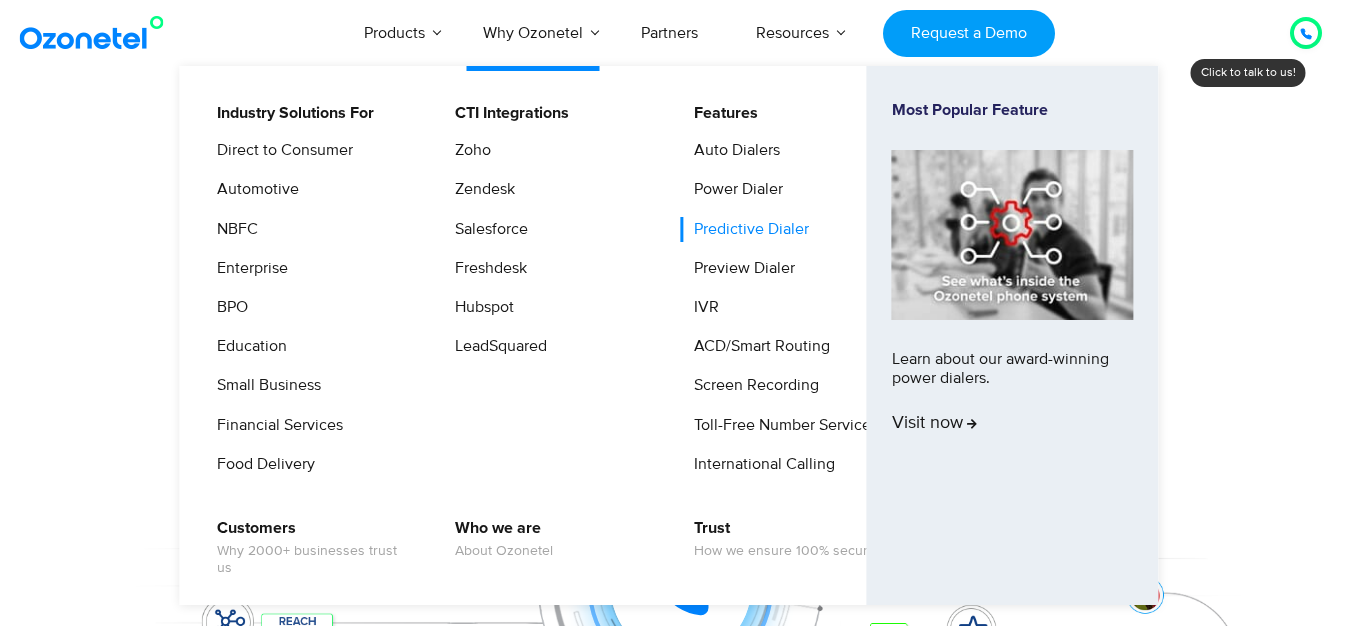 click on "Predictive Dialer" at bounding box center (746, 229) 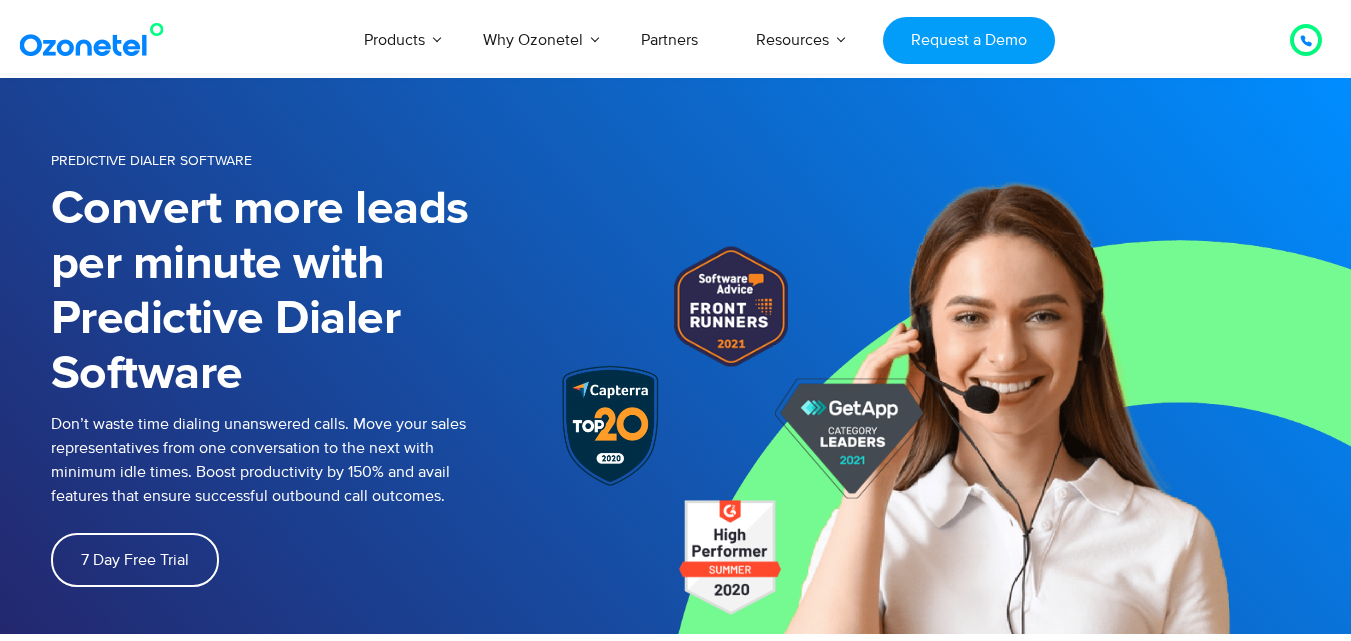 scroll, scrollTop: 300, scrollLeft: 0, axis: vertical 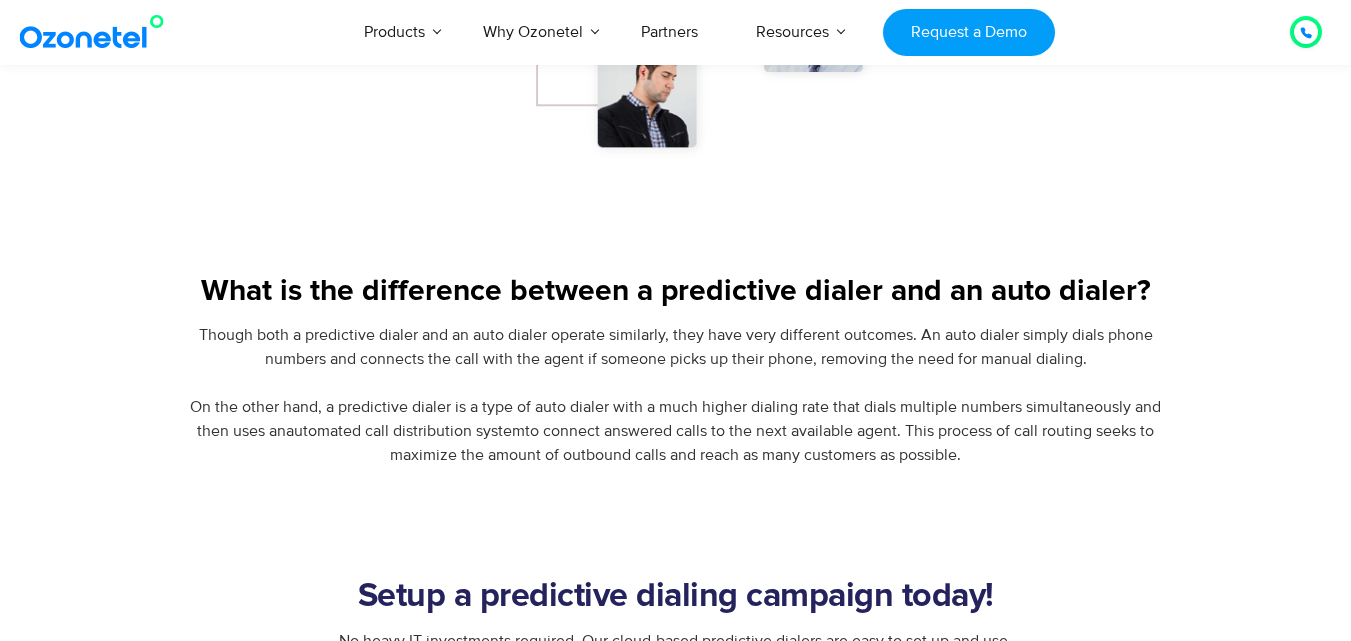 click on "Though both a predictive dialer and an auto dialer operate similarly, they have very different outcomes. An auto dialer simply dials phone numbers and connects the call with the agent if someone picks up their phone, removing the need for manual dialing.
On the other hand, a predictive dialer is a type of auto dialer with a much higher dialing rate that dials multiple numbers simultaneously and then uses an  automated call distribution system  to connect answered calls to the next available agent. This process of call routing seeks to maximize the amount of outbound calls and reach as many customers as possible." at bounding box center [675, 395] 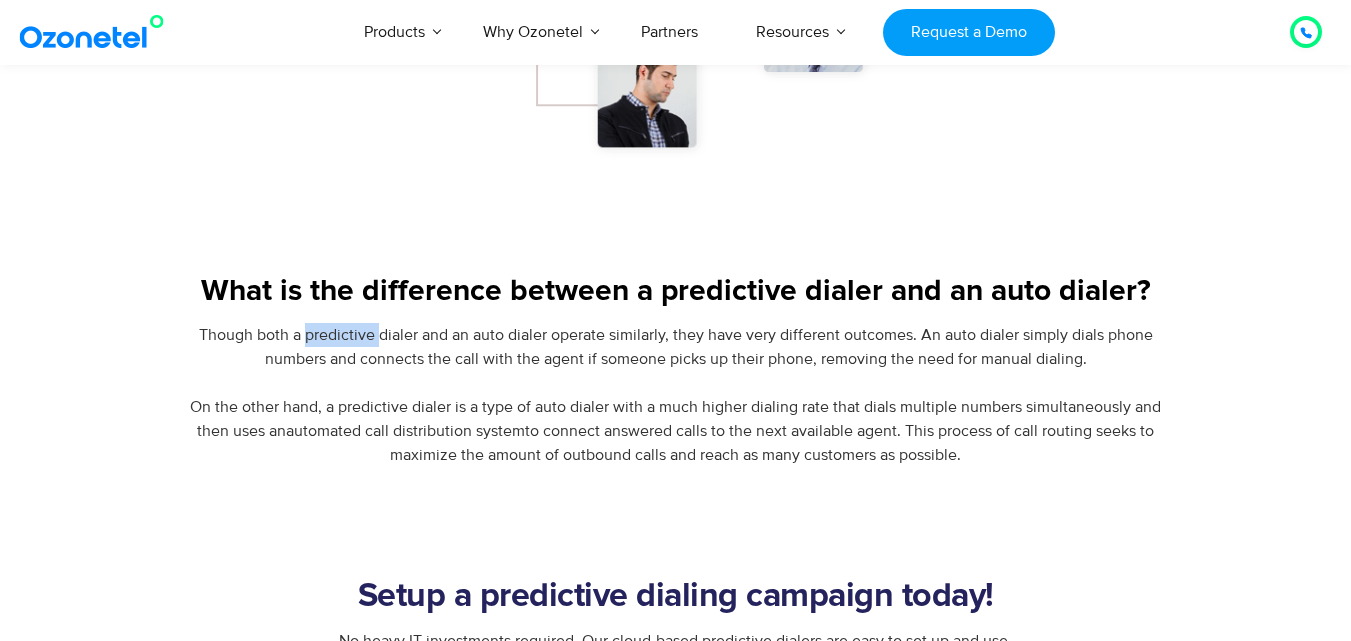 click on "Though both a predictive dialer and an auto dialer operate similarly, they have very different outcomes. An auto dialer simply dials phone numbers and connects the call with the agent if someone picks up their phone, removing the need for manual dialing.
On the other hand, a predictive dialer is a type of auto dialer with a much higher dialing rate that dials multiple numbers simultaneously and then uses an  automated call distribution system  to connect answered calls to the next available agent. This process of call routing seeks to maximize the amount of outbound calls and reach as many customers as possible." at bounding box center [675, 395] 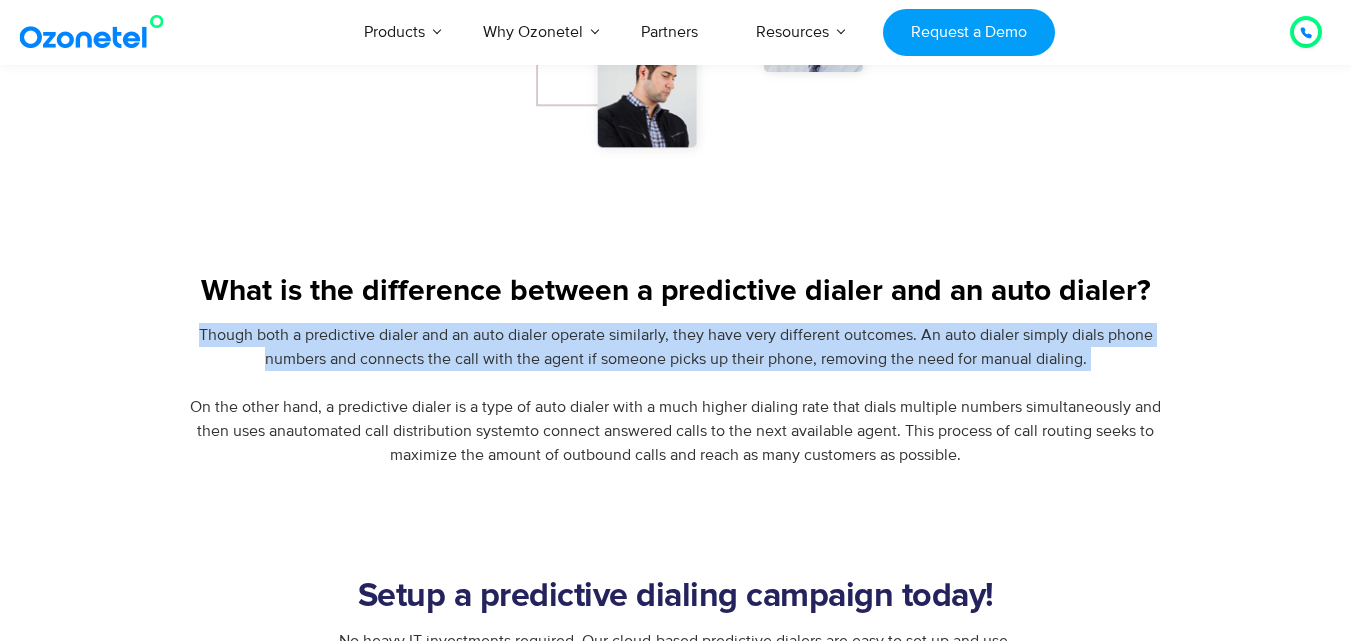 click on "Though both a predictive dialer and an auto dialer operate similarly, they have very different outcomes. An auto dialer simply dials phone numbers and connects the call with the agent if someone picks up their phone, removing the need for manual dialing.
On the other hand, a predictive dialer is a type of auto dialer with a much higher dialing rate that dials multiple numbers simultaneously and then uses an  automated call distribution system  to connect answered calls to the next available agent. This process of call routing seeks to maximize the amount of outbound calls and reach as many customers as possible." at bounding box center [675, 395] 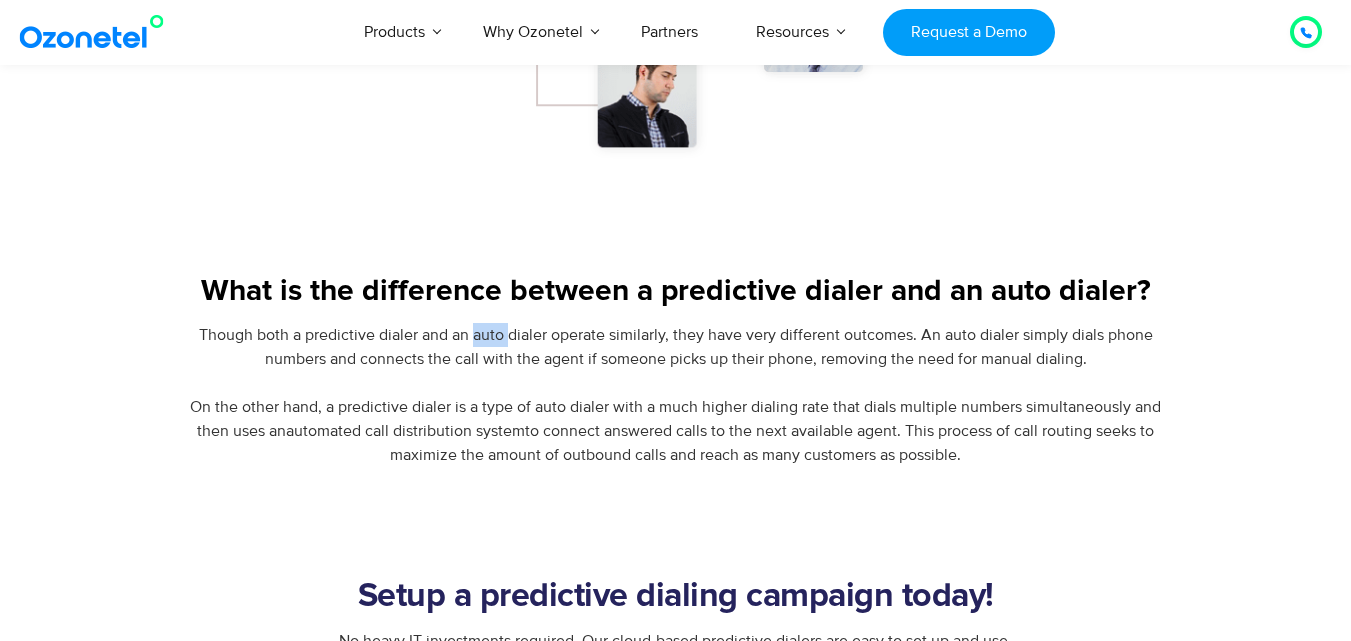 click on "Though both a predictive dialer and an auto dialer operate similarly, they have very different outcomes. An auto dialer simply dials phone numbers and connects the call with the agent if someone picks up their phone, removing the need for manual dialing.
On the other hand, a predictive dialer is a type of auto dialer with a much higher dialing rate that dials multiple numbers simultaneously and then uses an  automated call distribution system  to connect answered calls to the next available agent. This process of call routing seeks to maximize the amount of outbound calls and reach as many customers as possible." at bounding box center (676, 395) 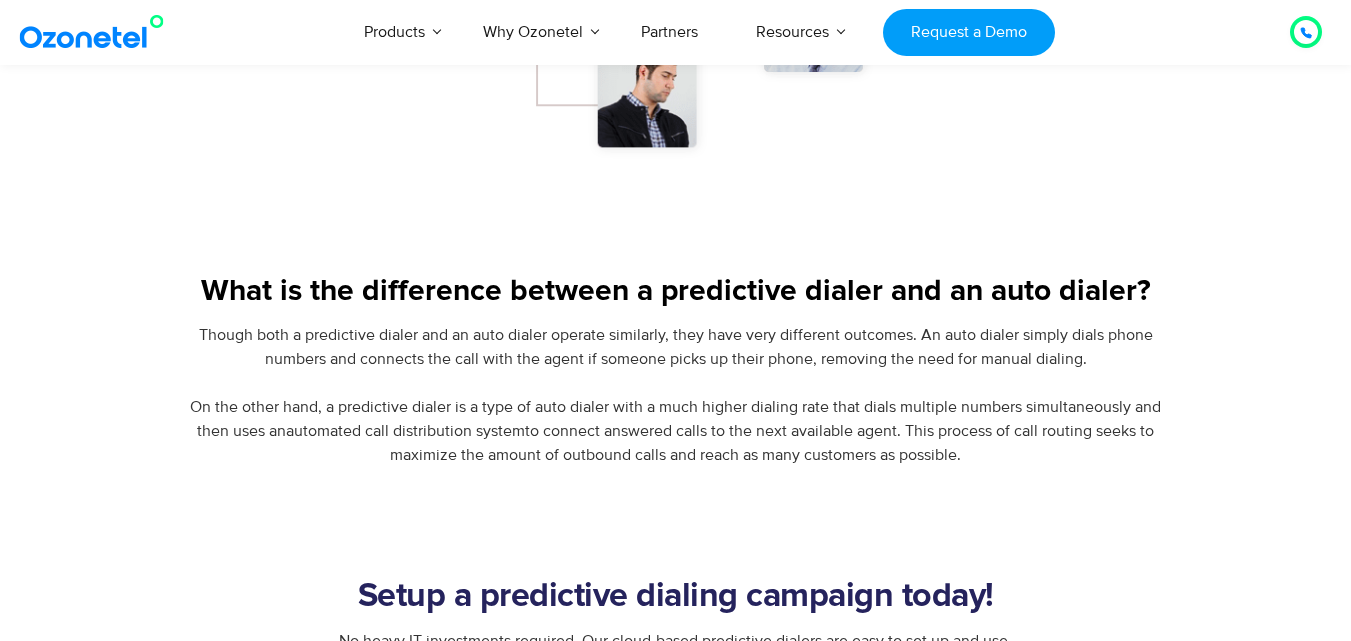 click on "Though both a predictive dialer and an auto dialer operate similarly, they have very different outcomes. An auto dialer simply dials phone numbers and connects the call with the agent if someone picks up their phone, removing the need for manual dialing.
On the other hand, a predictive dialer is a type of auto dialer with a much higher dialing rate that dials multiple numbers simultaneously and then uses an  automated call distribution system  to connect answered calls to the next available agent. This process of call routing seeks to maximize the amount of outbound calls and reach as many customers as possible." at bounding box center (676, 395) 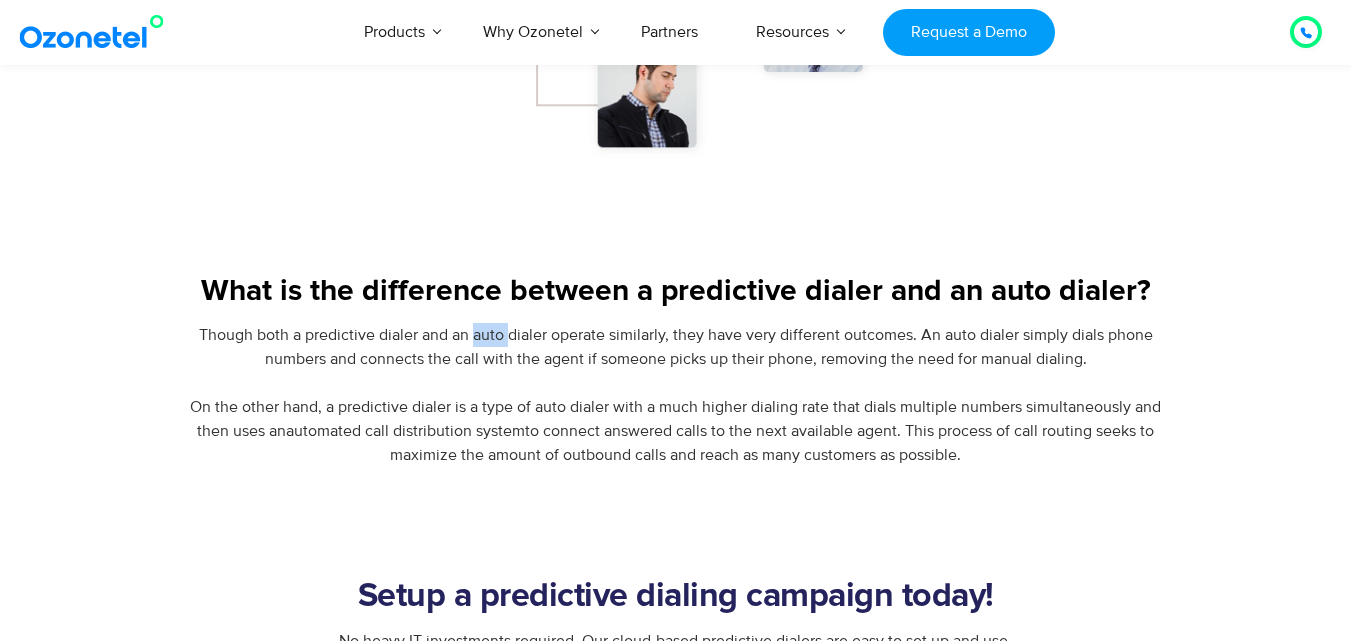 click on "Though both a predictive dialer and an auto dialer operate similarly, they have very different outcomes. An auto dialer simply dials phone numbers and connects the call with the agent if someone picks up their phone, removing the need for manual dialing.
On the other hand, a predictive dialer is a type of auto dialer with a much higher dialing rate that dials multiple numbers simultaneously and then uses an  automated call distribution system  to connect answered calls to the next available agent. This process of call routing seeks to maximize the amount of outbound calls and reach as many customers as possible." at bounding box center (676, 395) 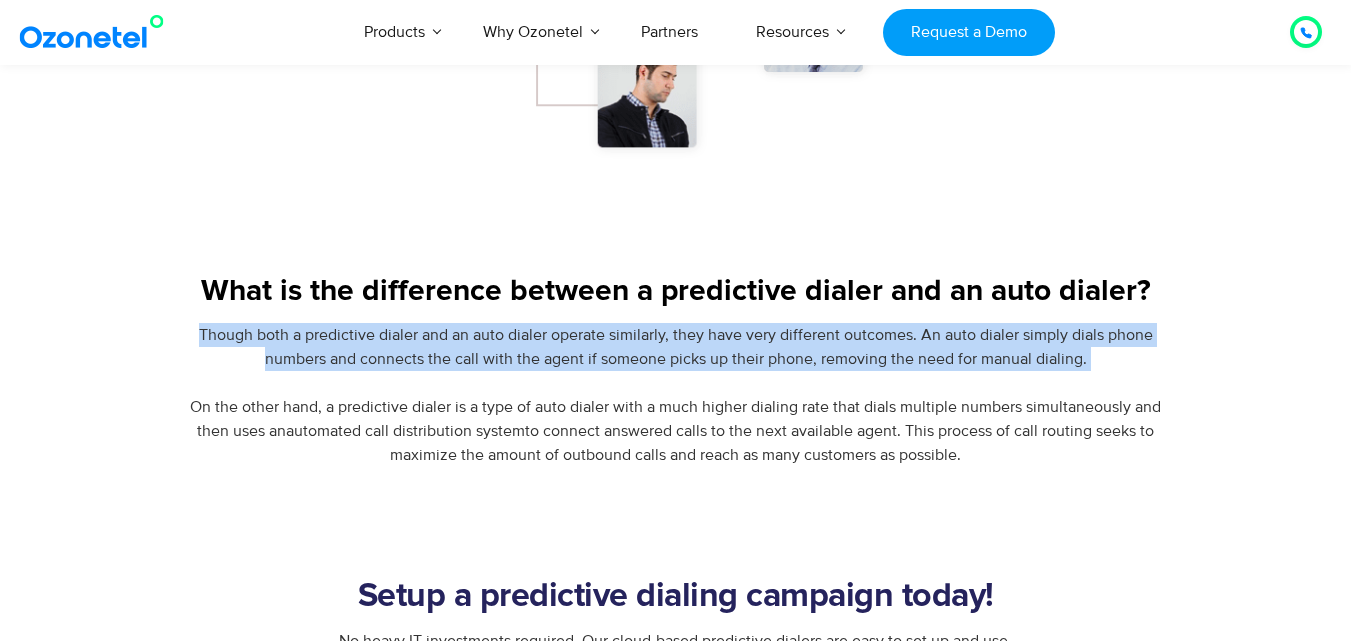 click on "Though both a predictive dialer and an auto dialer operate similarly, they have very different outcomes. An auto dialer simply dials phone numbers and connects the call with the agent if someone picks up their phone, removing the need for manual dialing.
On the other hand, a predictive dialer is a type of auto dialer with a much higher dialing rate that dials multiple numbers simultaneously and then uses an  automated call distribution system  to connect answered calls to the next available agent. This process of call routing seeks to maximize the amount of outbound calls and reach as many customers as possible." at bounding box center [676, 395] 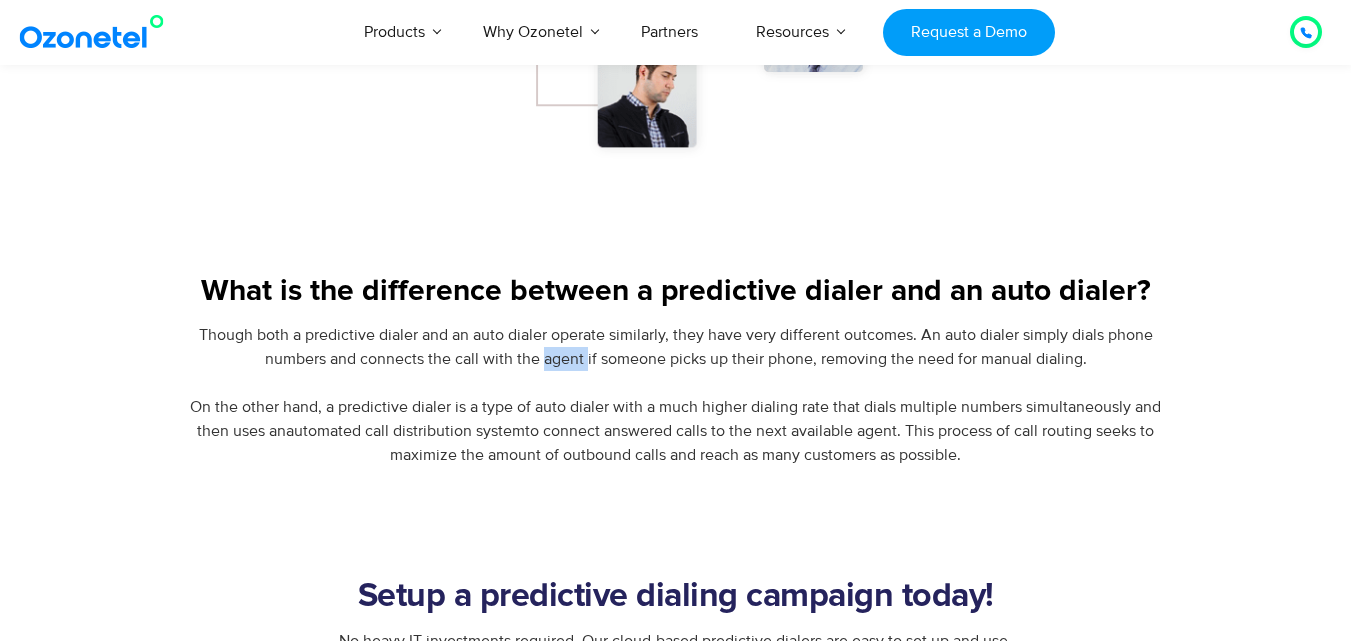 click on "Though both a predictive dialer and an auto dialer operate similarly, they have very different outcomes. An auto dialer simply dials phone numbers and connects the call with the agent if someone picks up their phone, removing the need for manual dialing.
On the other hand, a predictive dialer is a type of auto dialer with a much higher dialing rate that dials multiple numbers simultaneously and then uses an  automated call distribution system  to connect answered calls to the next available agent. This process of call routing seeks to maximize the amount of outbound calls and reach as many customers as possible." at bounding box center [675, 395] 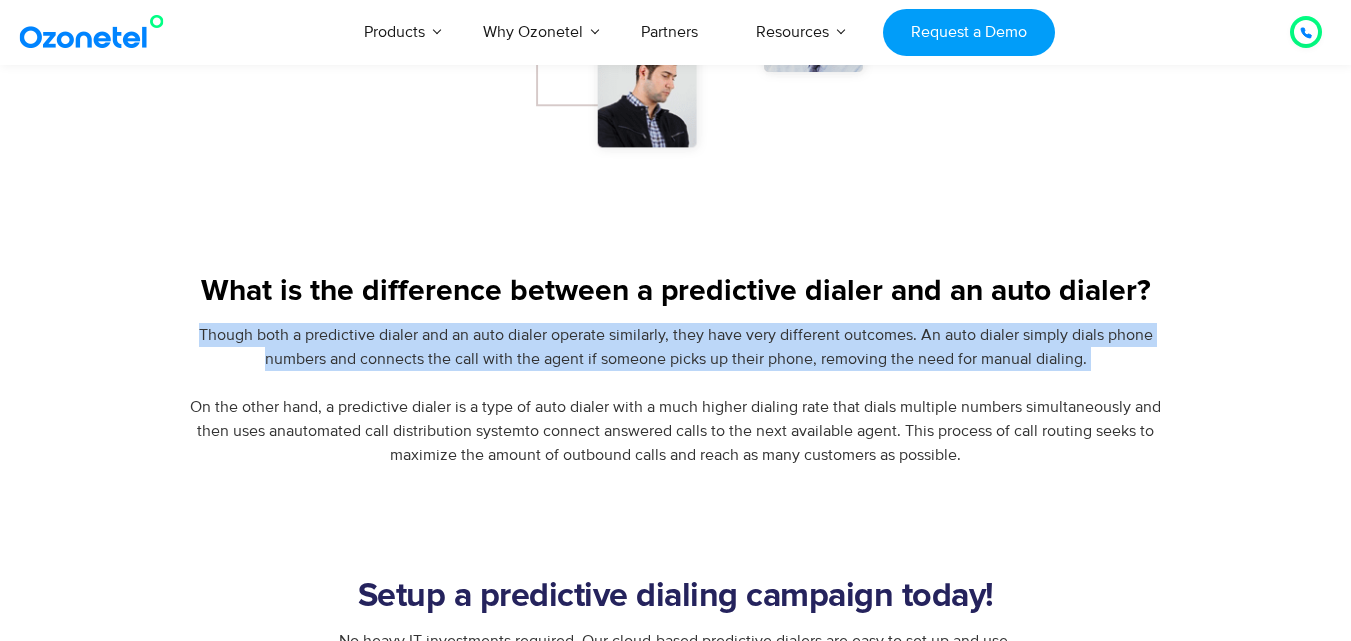 click on "Though both a predictive dialer and an auto dialer operate similarly, they have very different outcomes. An auto dialer simply dials phone numbers and connects the call with the agent if someone picks up their phone, removing the need for manual dialing.
On the other hand, a predictive dialer is a type of auto dialer with a much higher dialing rate that dials multiple numbers simultaneously and then uses an  automated call distribution system  to connect answered calls to the next available agent. This process of call routing seeks to maximize the amount of outbound calls and reach as many customers as possible." at bounding box center [675, 395] 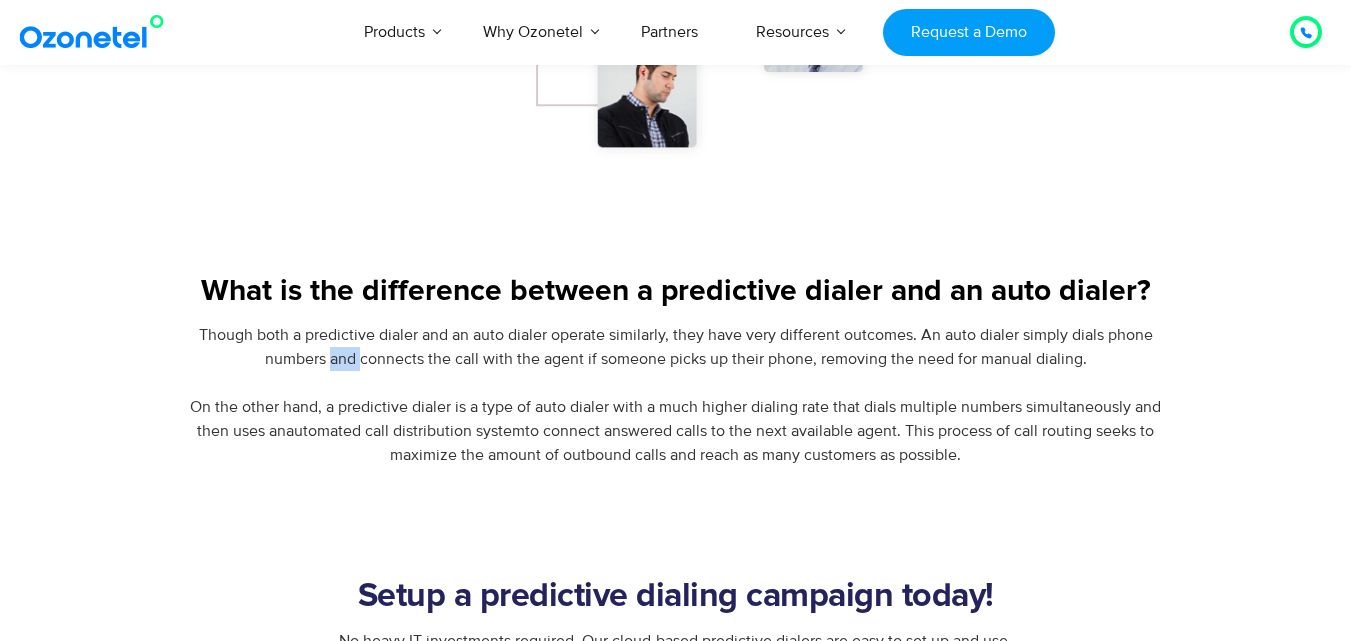 click on "Though both a predictive dialer and an auto dialer operate similarly, they have very different outcomes. An auto dialer simply dials phone numbers and connects the call with the agent if someone picks up their phone, removing the need for manual dialing.
On the other hand, a predictive dialer is a type of auto dialer with a much higher dialing rate that dials multiple numbers simultaneously and then uses an  automated call distribution system  to connect answered calls to the next available agent. This process of call routing seeks to maximize the amount of outbound calls and reach as many customers as possible." at bounding box center [675, 395] 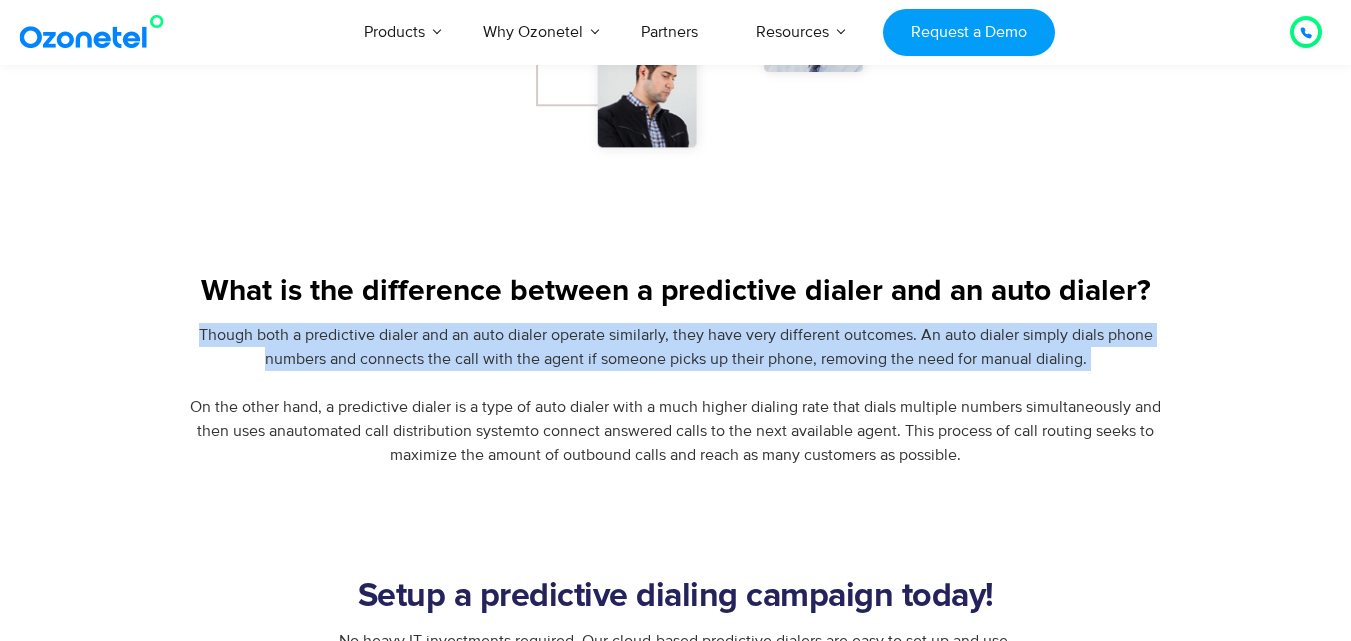 click on "Though both a predictive dialer and an auto dialer operate similarly, they have very different outcomes. An auto dialer simply dials phone numbers and connects the call with the agent if someone picks up their phone, removing the need for manual dialing.
On the other hand, a predictive dialer is a type of auto dialer with a much higher dialing rate that dials multiple numbers simultaneously and then uses an  automated call distribution system  to connect answered calls to the next available agent. This process of call routing seeks to maximize the amount of outbound calls and reach as many customers as possible." at bounding box center [675, 395] 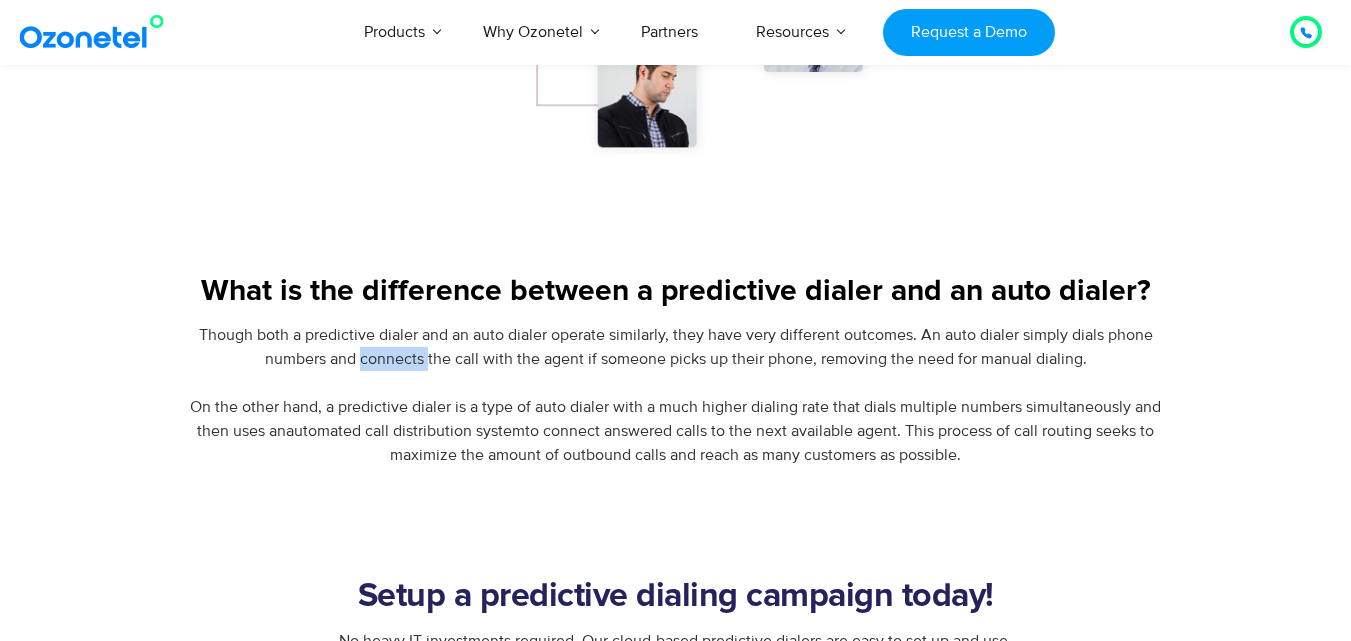 click on "Though both a predictive dialer and an auto dialer operate similarly, they have very different outcomes. An auto dialer simply dials phone numbers and connects the call with the agent if someone picks up their phone, removing the need for manual dialing.
On the other hand, a predictive dialer is a type of auto dialer with a much higher dialing rate that dials multiple numbers simultaneously and then uses an  automated call distribution system  to connect answered calls to the next available agent. This process of call routing seeks to maximize the amount of outbound calls and reach as many customers as possible." at bounding box center (675, 395) 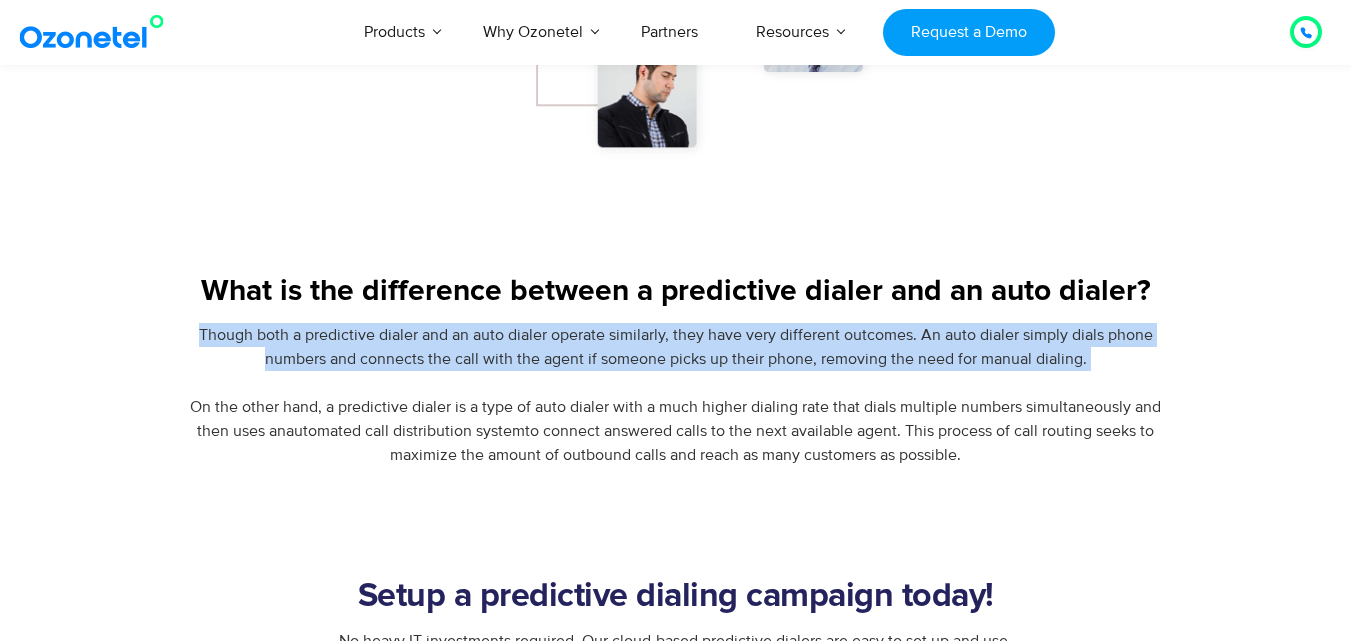 click on "Though both a predictive dialer and an auto dialer operate similarly, they have very different outcomes. An auto dialer simply dials phone numbers and connects the call with the agent if someone picks up their phone, removing the need for manual dialing.
On the other hand, a predictive dialer is a type of auto dialer with a much higher dialing rate that dials multiple numbers simultaneously and then uses an  automated call distribution system  to connect answered calls to the next available agent. This process of call routing seeks to maximize the amount of outbound calls and reach as many customers as possible." at bounding box center [675, 395] 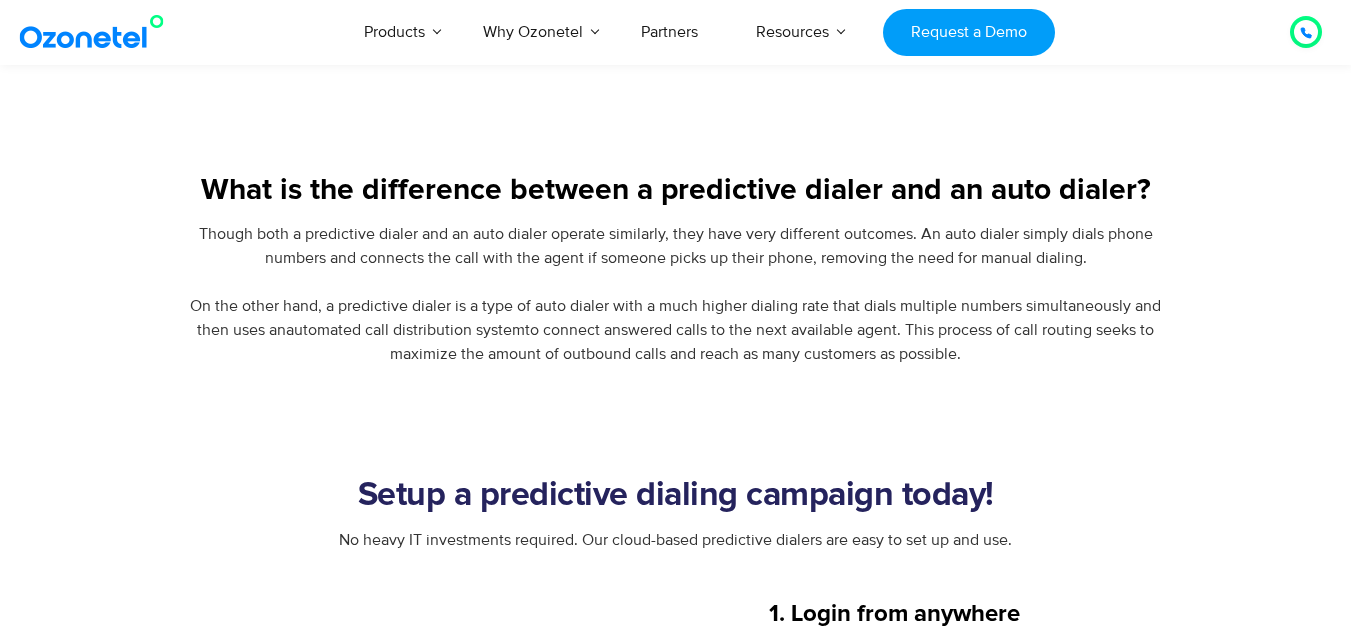 scroll, scrollTop: 1700, scrollLeft: 0, axis: vertical 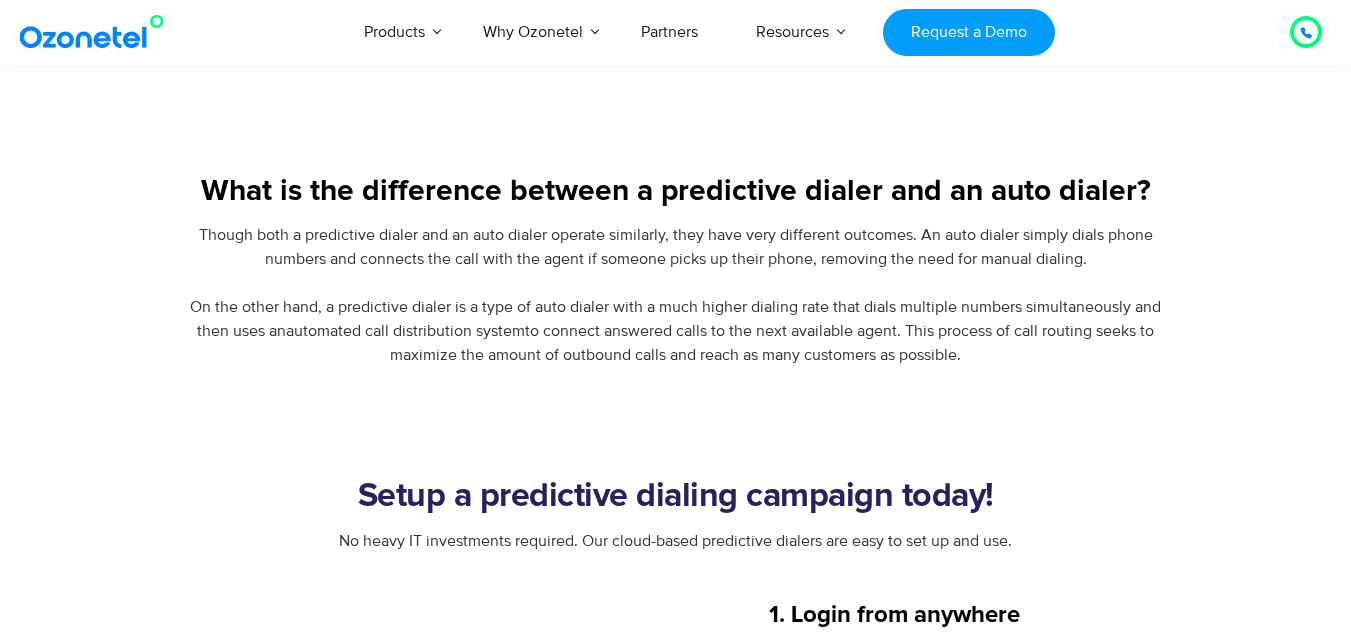 click on "Setup a predictive dialing campaign today!" at bounding box center [676, 497] 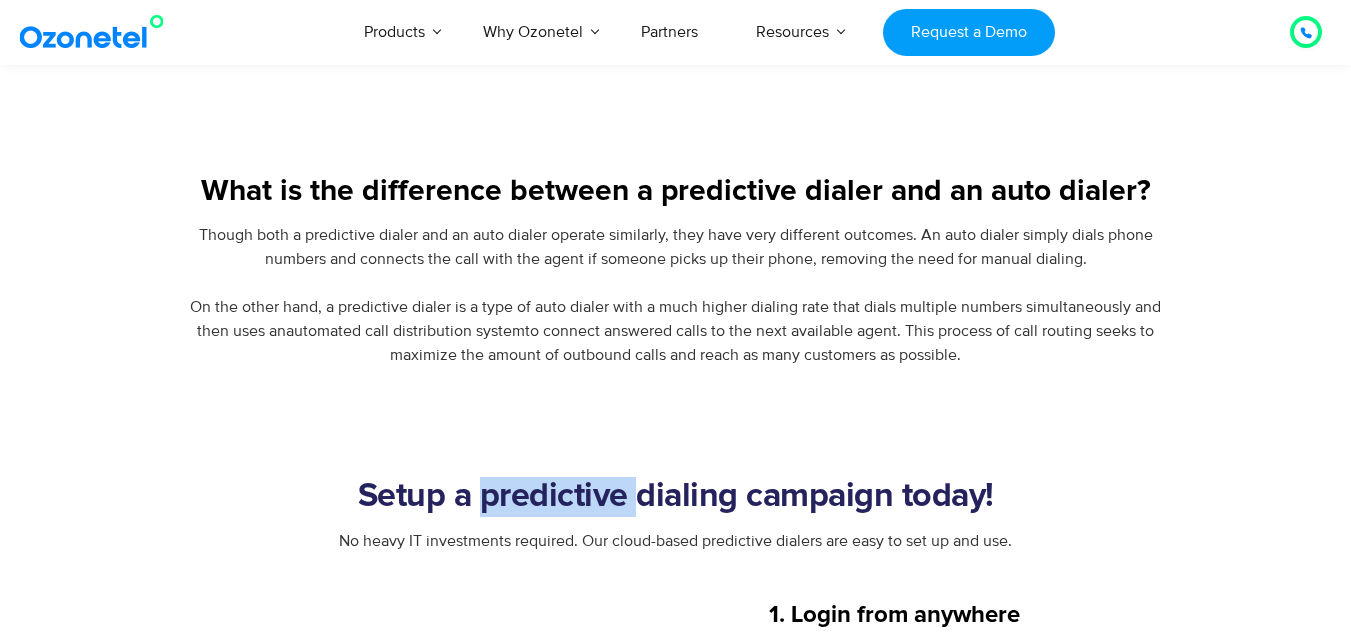 click on "Setup a predictive dialing campaign today!" at bounding box center [676, 497] 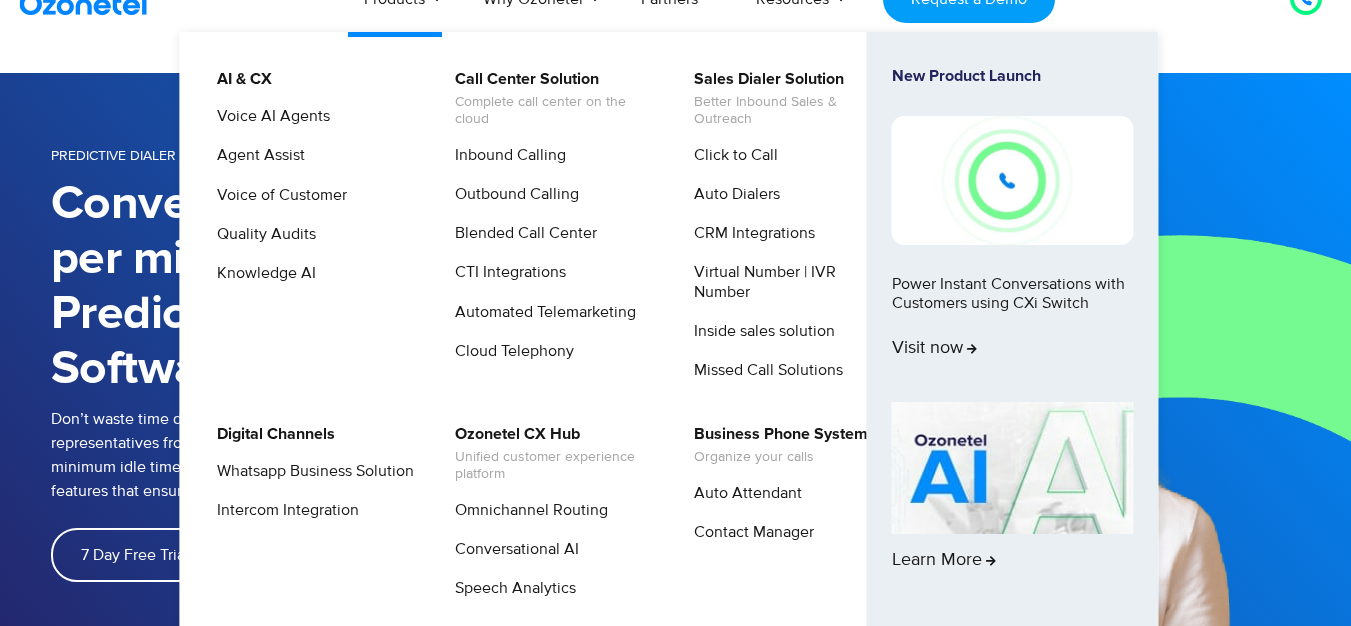 scroll, scrollTop: 0, scrollLeft: 0, axis: both 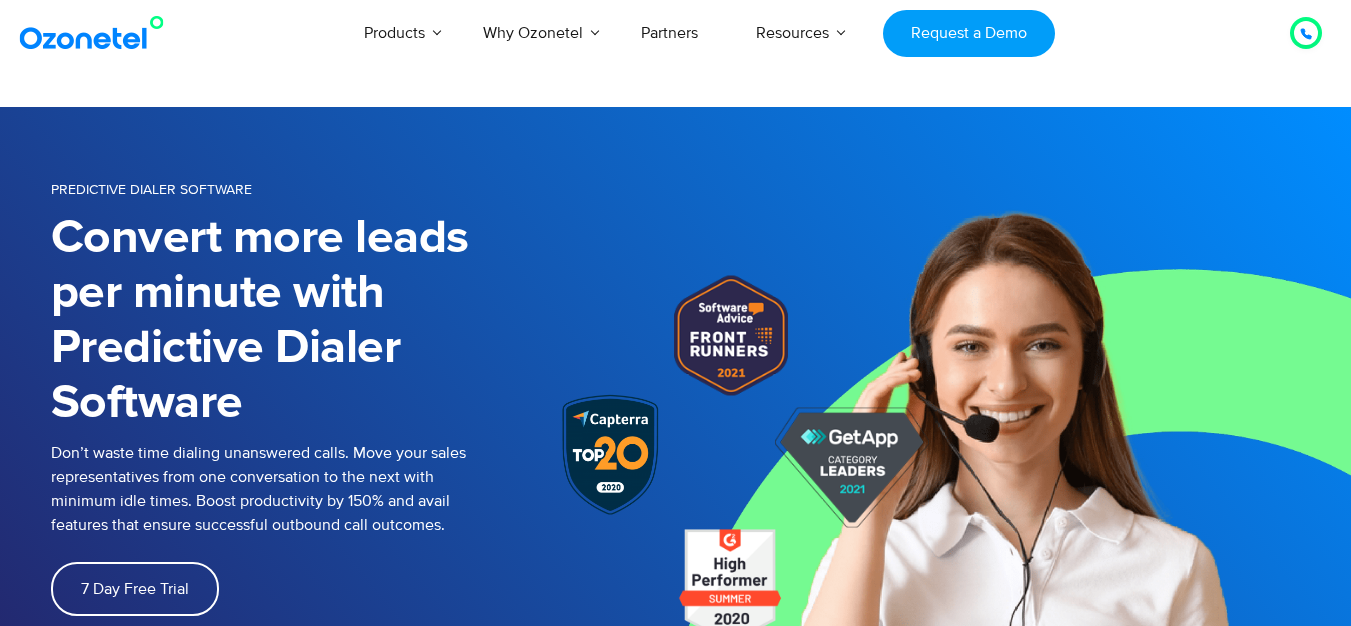 click on "Products
AI & CX
Voice AI Agents
Agent Assist
Voice of Customer
Quality Audits
Knowledge AI
Call Center Solution Complete call center on the cloud
Inbound Calling
Outbound Calling
Blended Call Center
CTI Integrations
Automated Telemarketing
Cloud Telephony
Sales Dialer Solution  Better Inbound Sales & Outreach
Click to Call
Auto Dialers
CRM Integrations
Virtual Number | IVR Number
Inside sales solution
Missed Call Solutions
Digital Channels
Whatsapp Business Solution
Intercom Integration
Ozonetel CX Hub Unified customer experience platform
Omnichannel Routing
Conversational AI
Speech Analytics
Business Phone System Organize your calls
Auto Attendant
Contact Manager
New Product Launch Power Instant Conversations with Customers using CXi Switch Visit now Learn More
Why Ozonetel
Industry Solutions For" at bounding box center (785, 33) 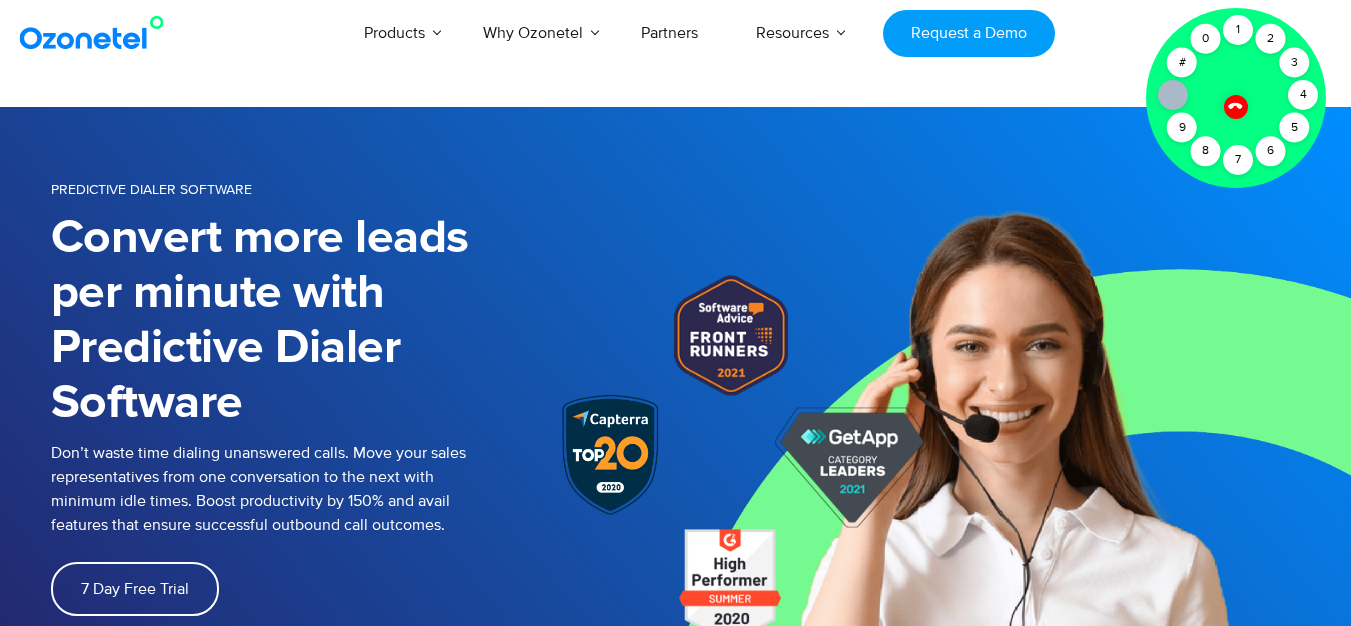click 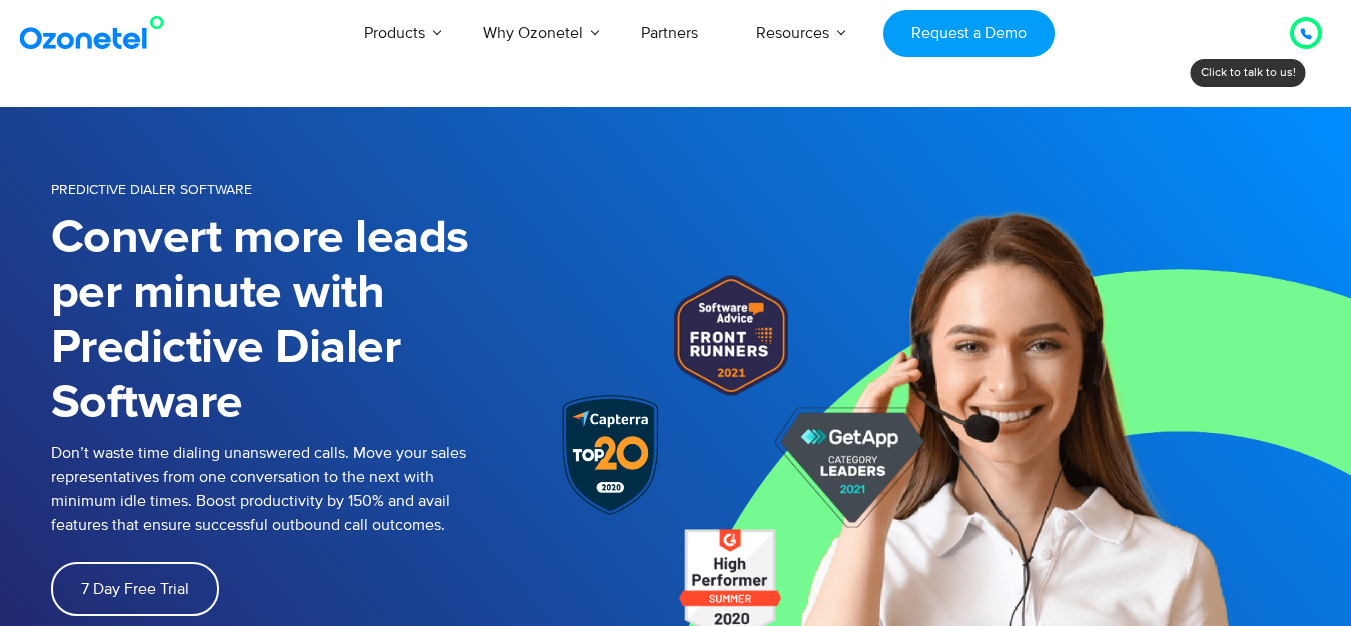 click 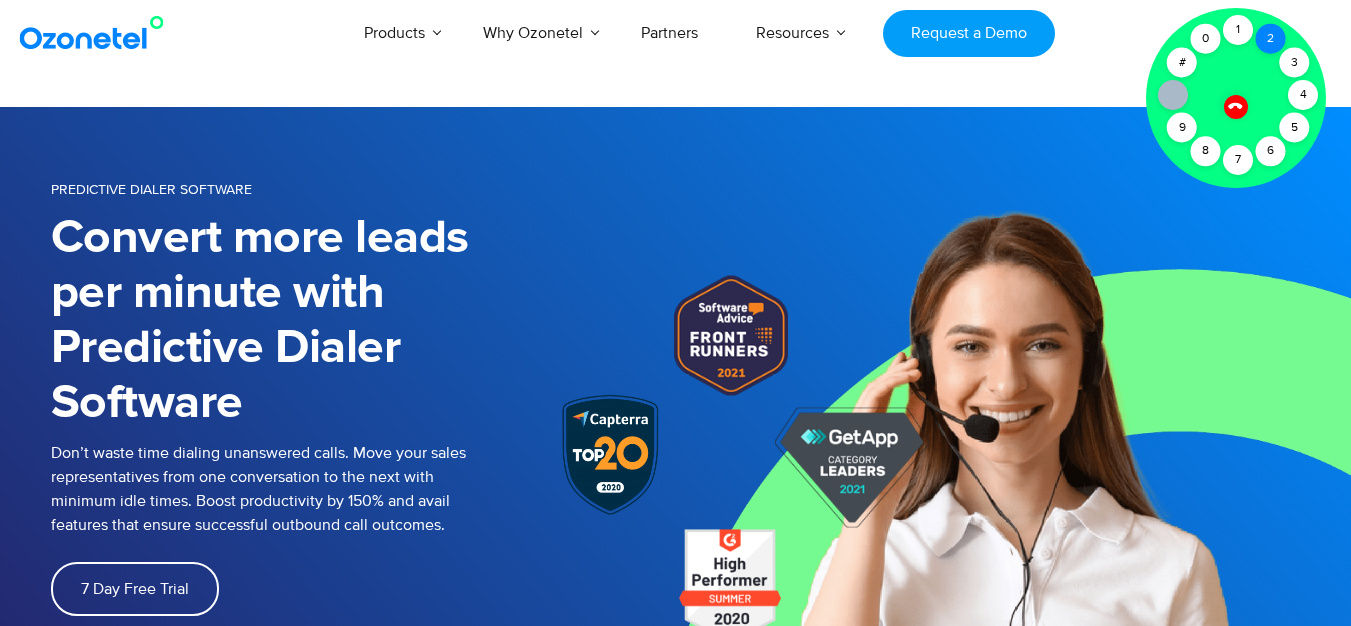 click on "2" at bounding box center (1271, 39) 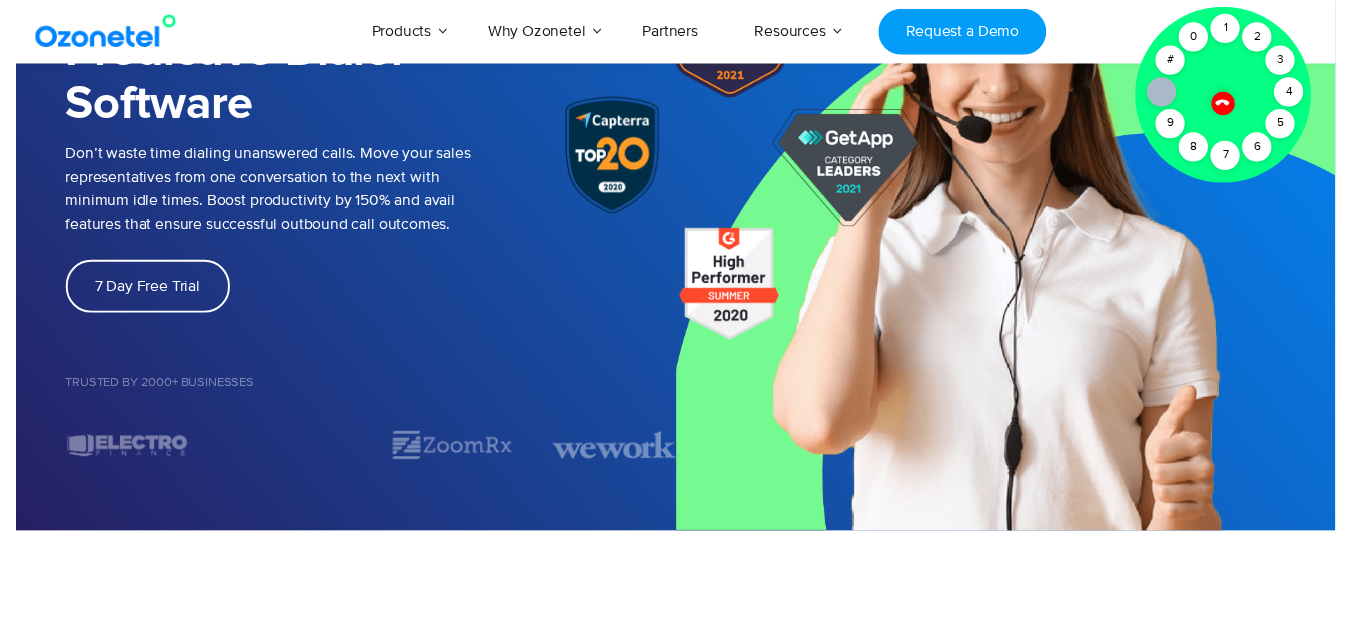 scroll, scrollTop: 0, scrollLeft: 0, axis: both 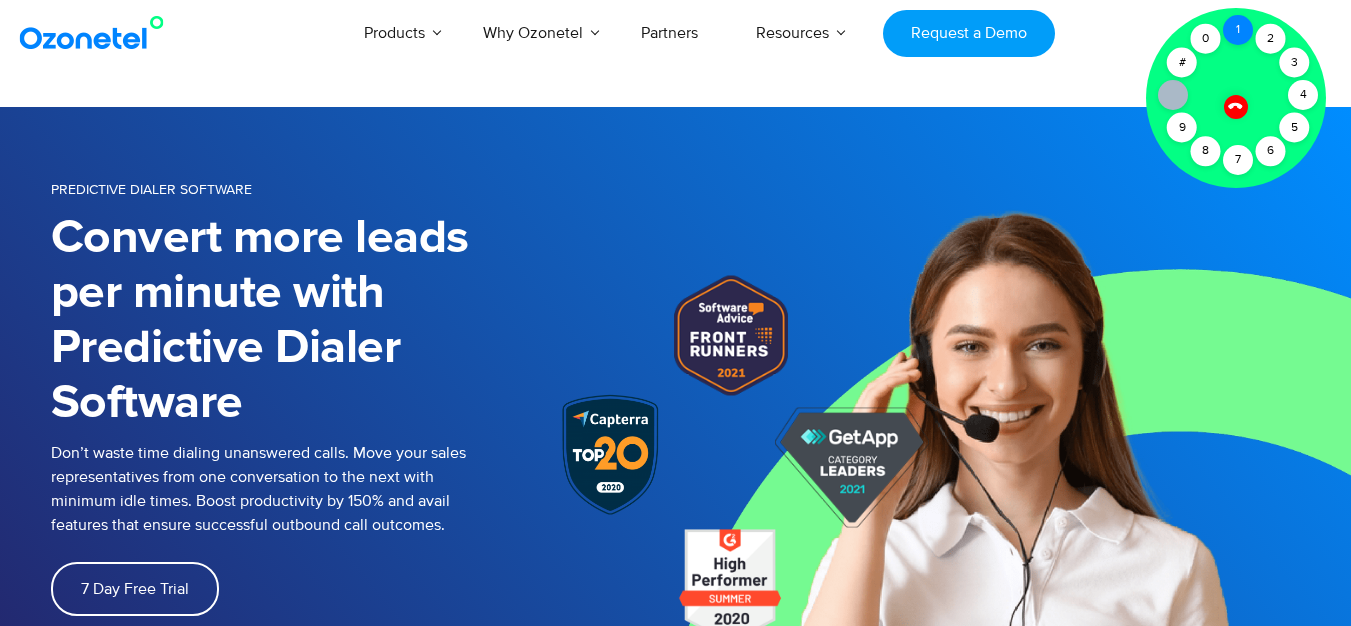 click on "1" at bounding box center (1238, 30) 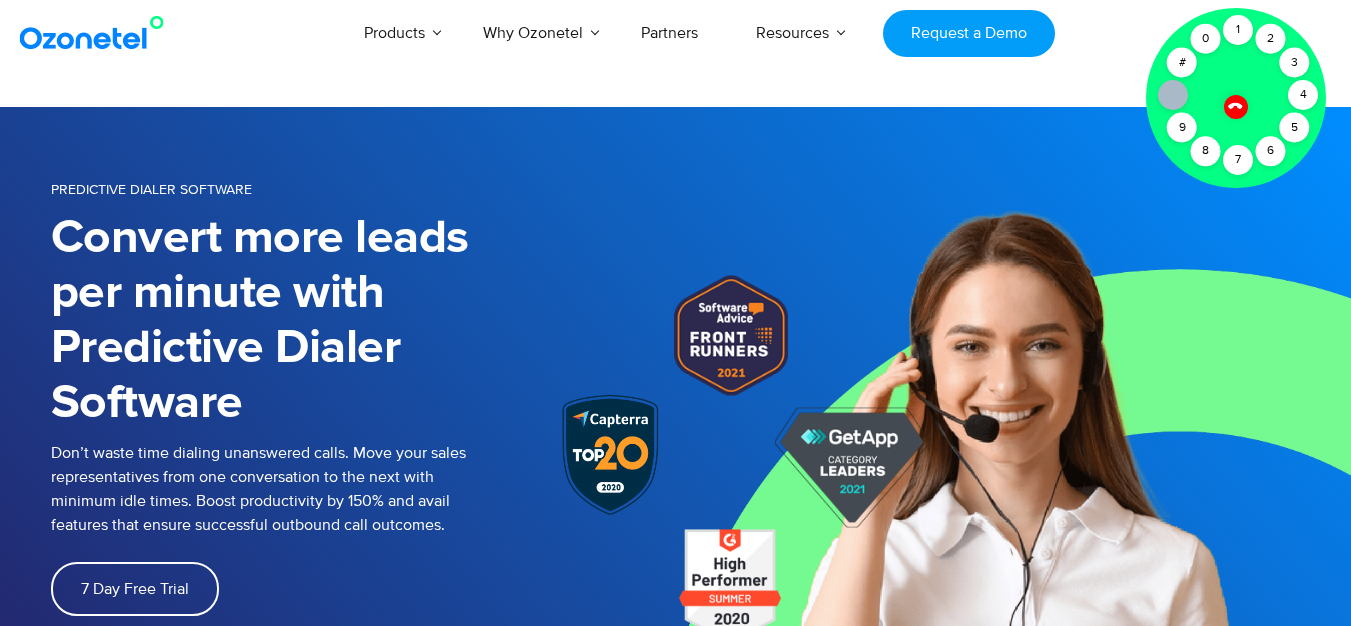 click on "[COUNTRY] : [PHONE]-[PHONE]
[COUNTRY] : [PHONE]
Click to talk to us!
Call connected
1 2 3 4 5 6 7 8 9 # 0
Products
AI & CX
Voice AI Agents
Agent Assist
Voice of Customer" at bounding box center [675, 5316] 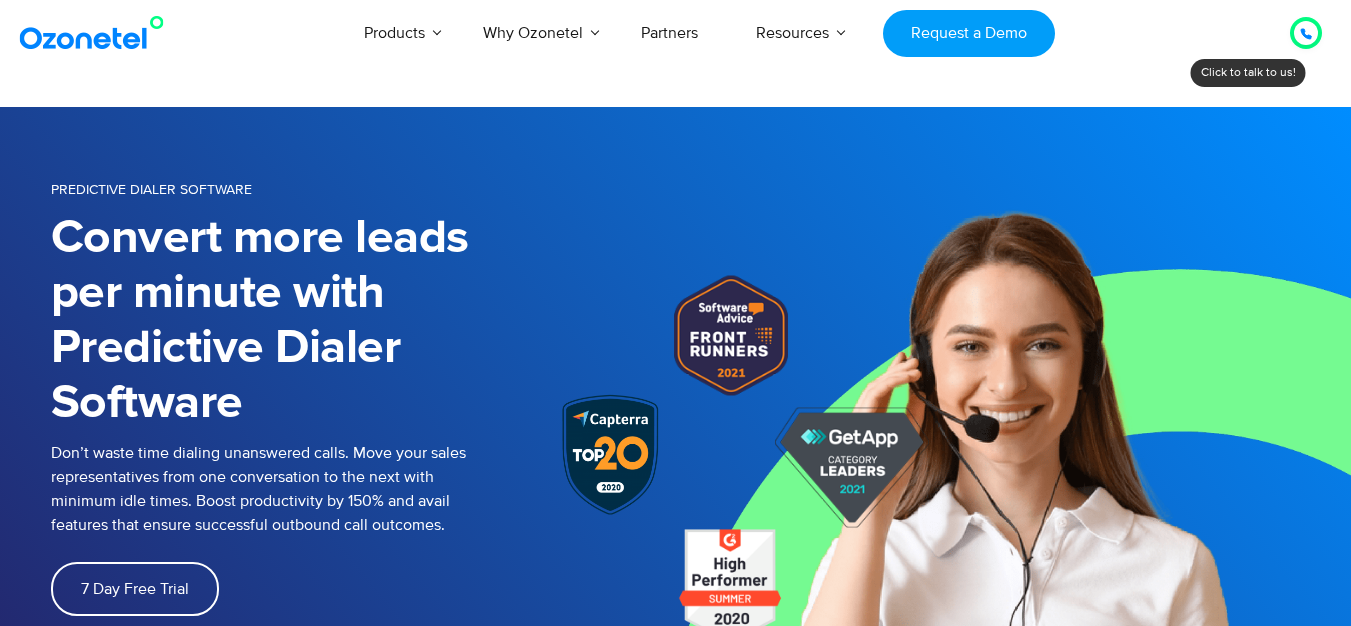 click at bounding box center (1306, 33) 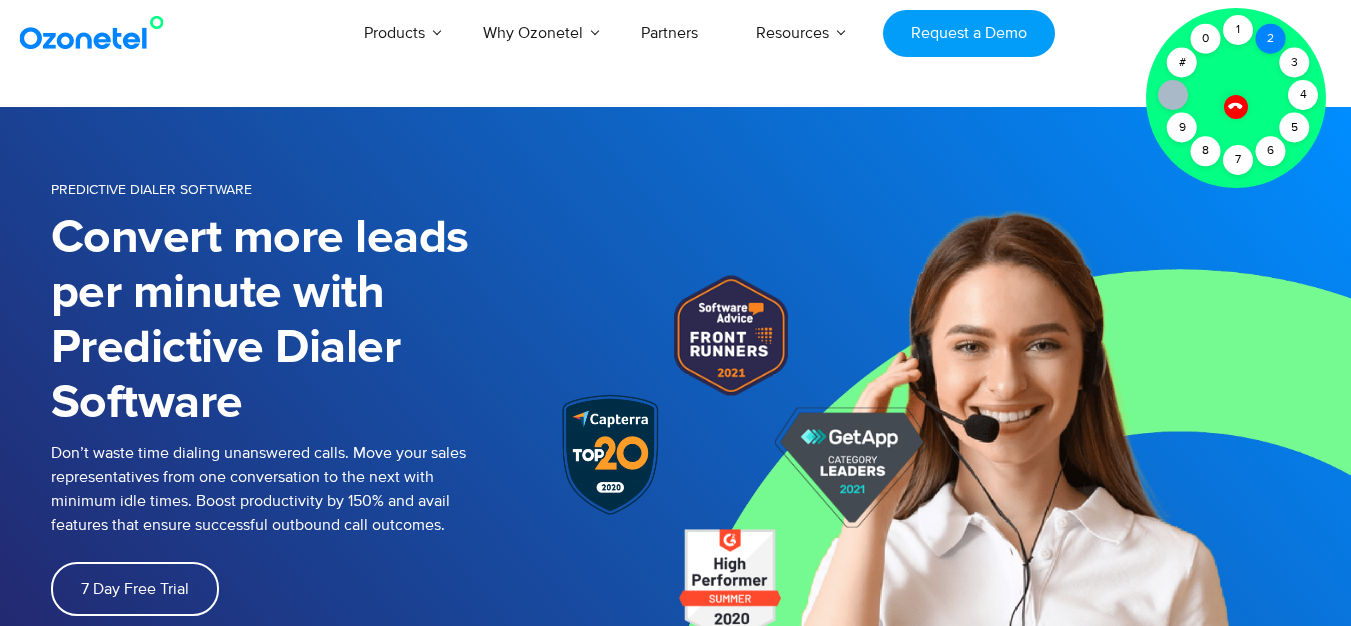 click on "2" at bounding box center [1271, 39] 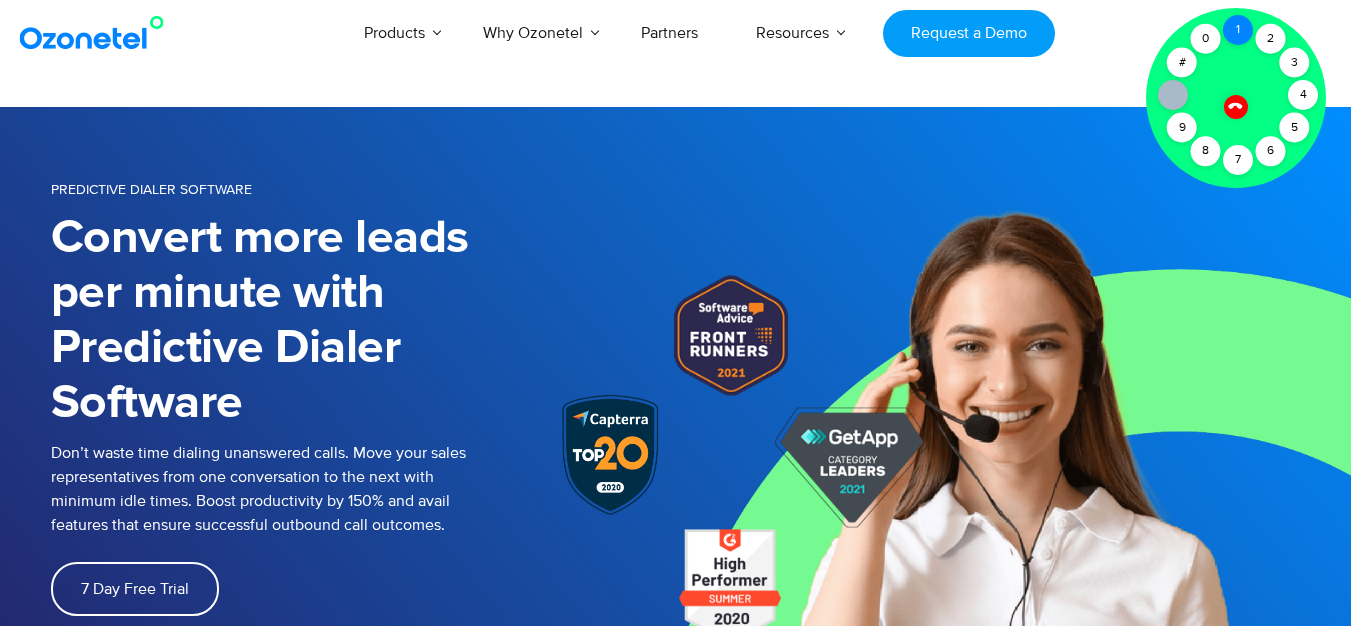 click on "1" at bounding box center [1238, 30] 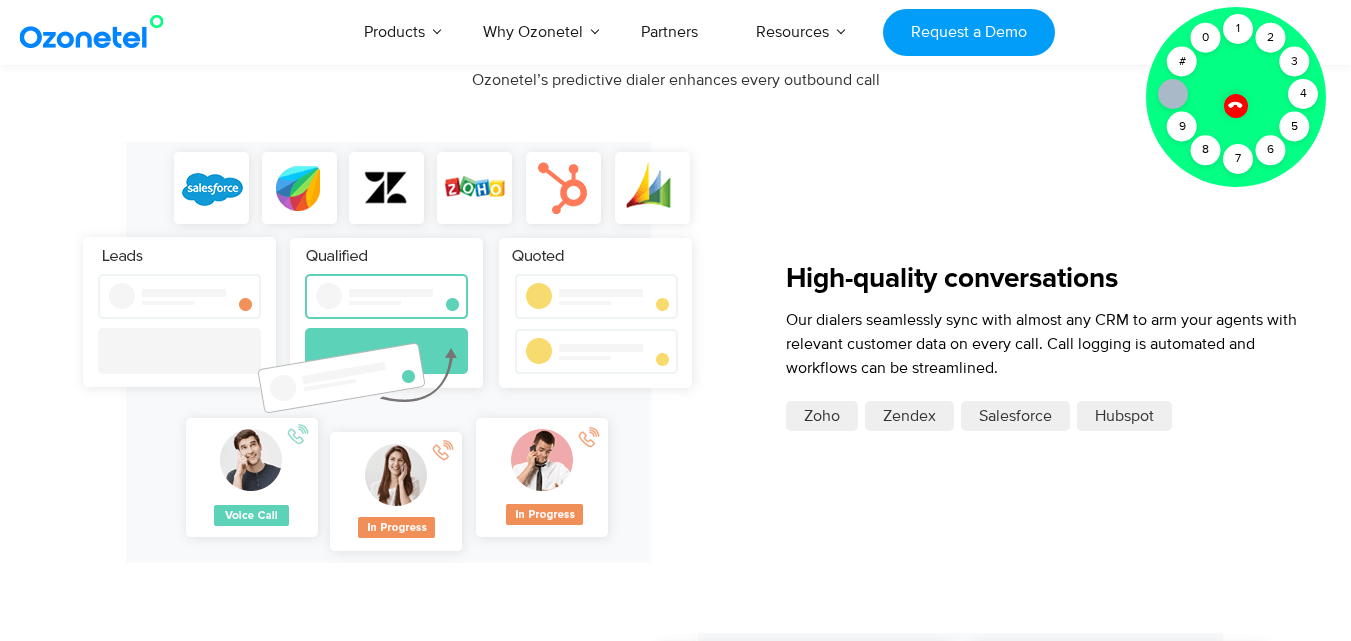 scroll, scrollTop: 3000, scrollLeft: 0, axis: vertical 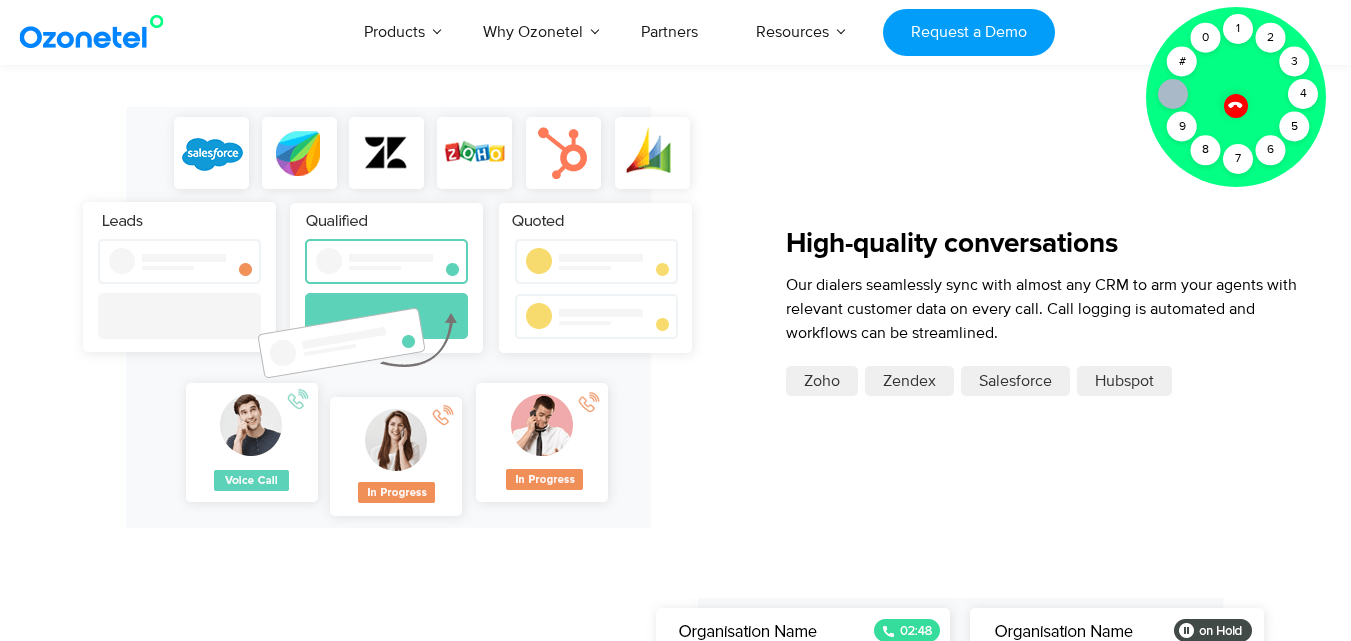 click on "Our dialers seamlessly sync with almost any CRM to arm your agents with relevant customer data on every call. Call logging is automated and workflows can be streamlined." at bounding box center (1042, 309) 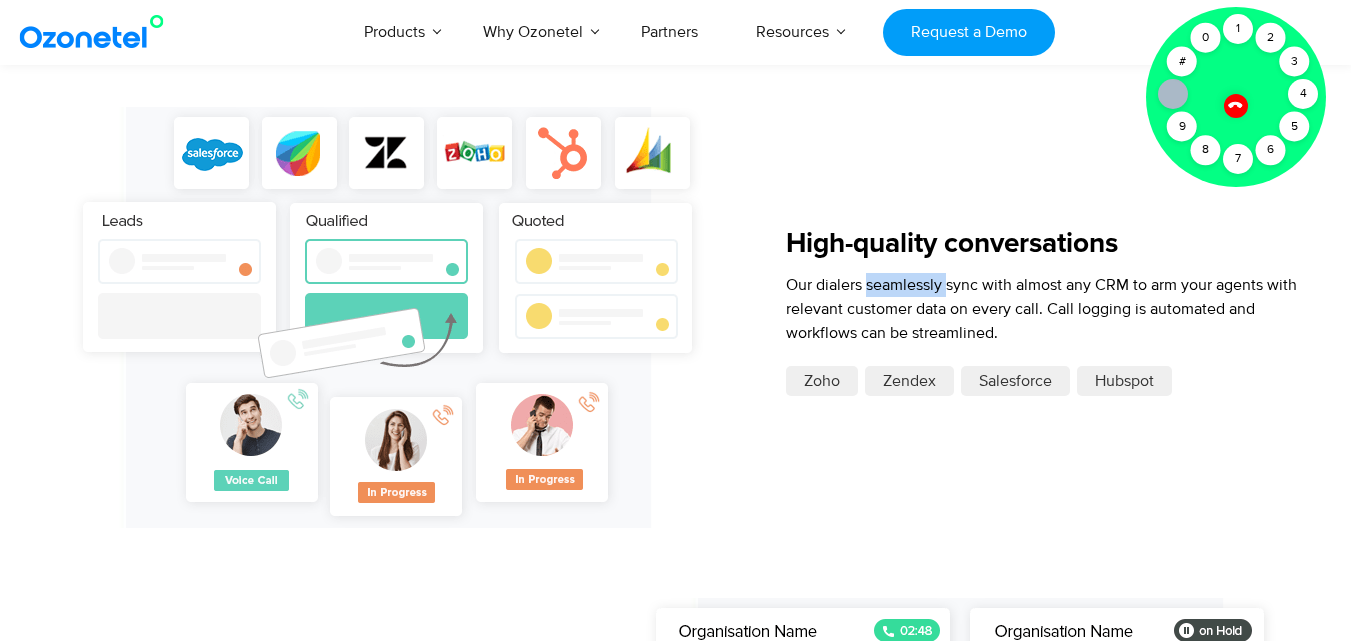 click on "Our dialers seamlessly sync with almost any CRM to arm your agents with relevant customer data on every call. Call logging is automated and workflows can be streamlined." at bounding box center (1042, 309) 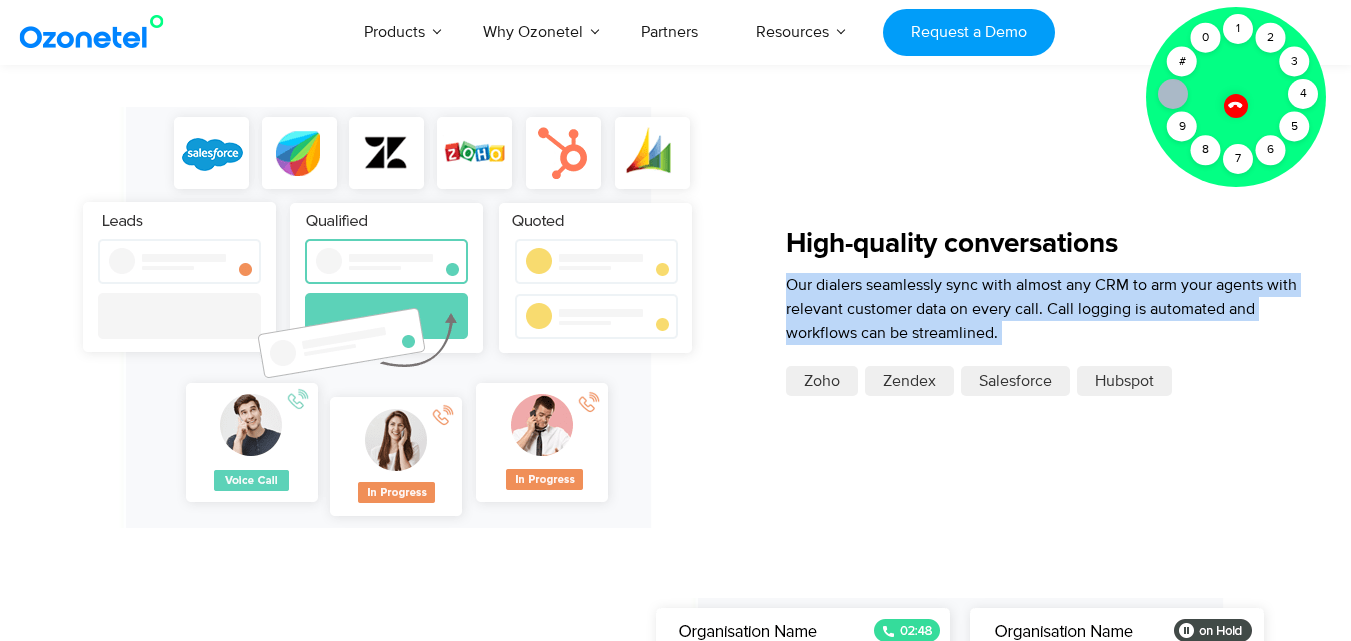 click on "Our dialers seamlessly sync with almost any CRM to arm your agents with relevant customer data on every call. Call logging is automated and workflows can be streamlined." at bounding box center (1042, 309) 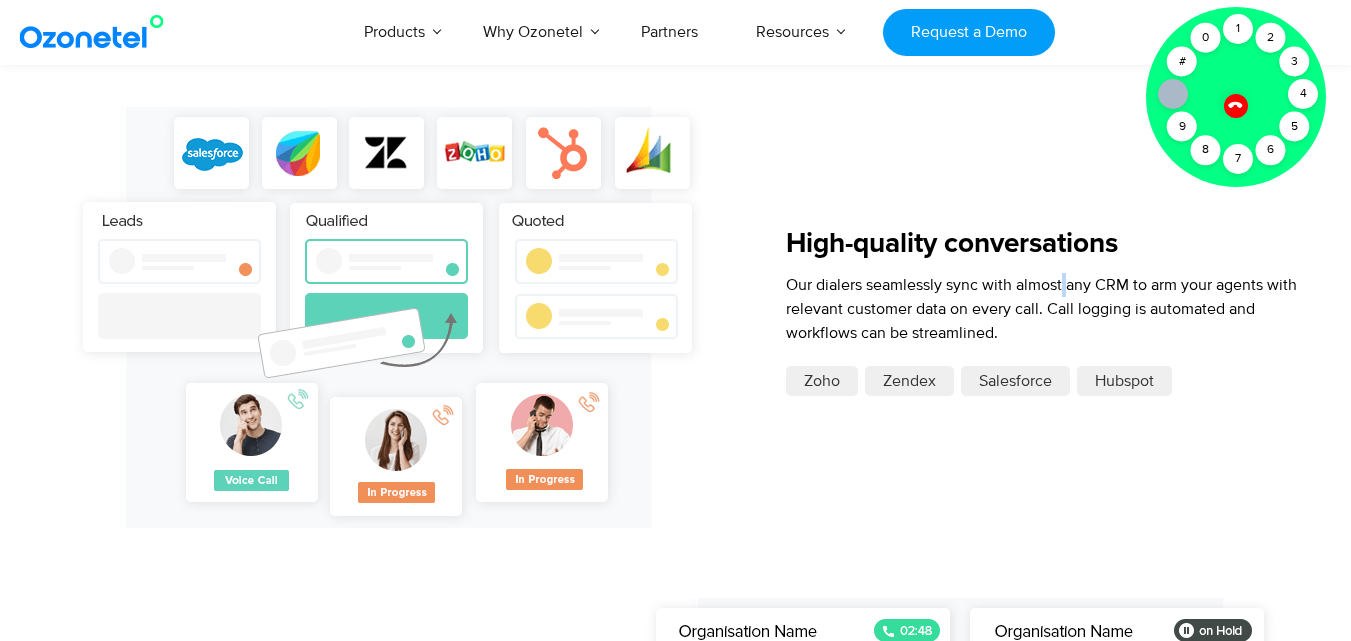 click on "Our dialers seamlessly sync with almost any CRM to arm your agents with relevant customer data on every call. Call logging is automated and workflows can be streamlined." at bounding box center [1042, 309] 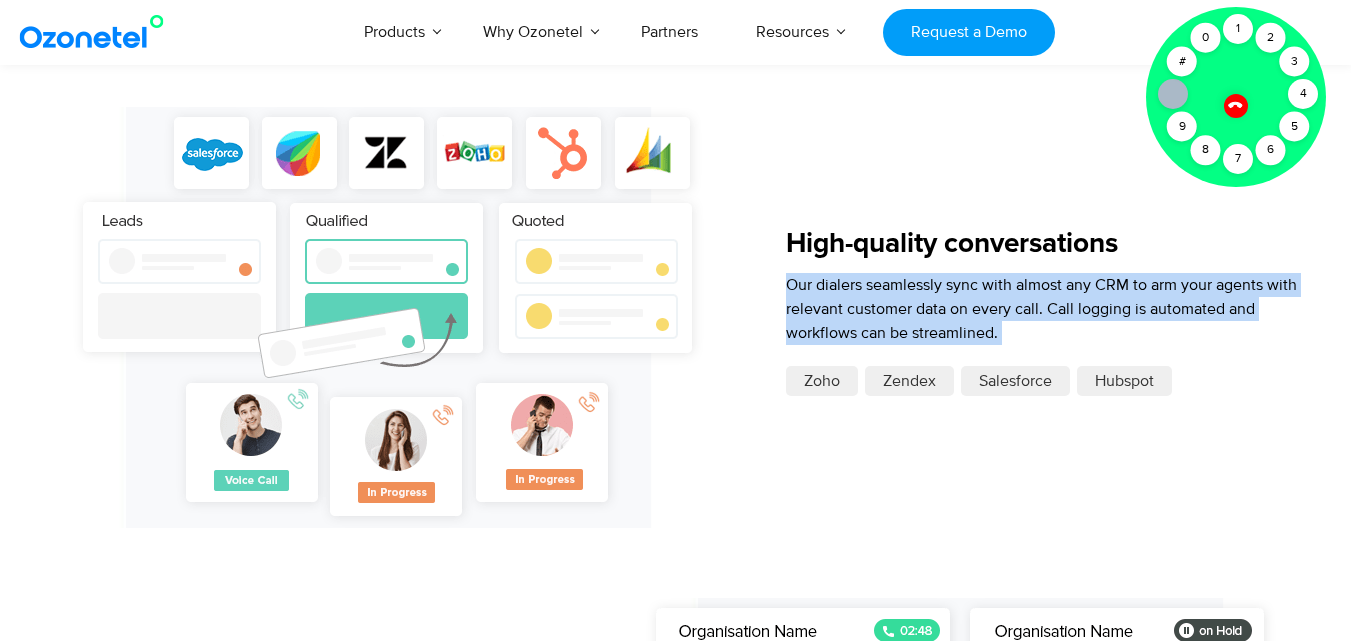 click on "Our dialers seamlessly sync with almost any CRM to arm your agents with relevant customer data on every call. Call logging is automated and workflows can be streamlined." at bounding box center (1042, 309) 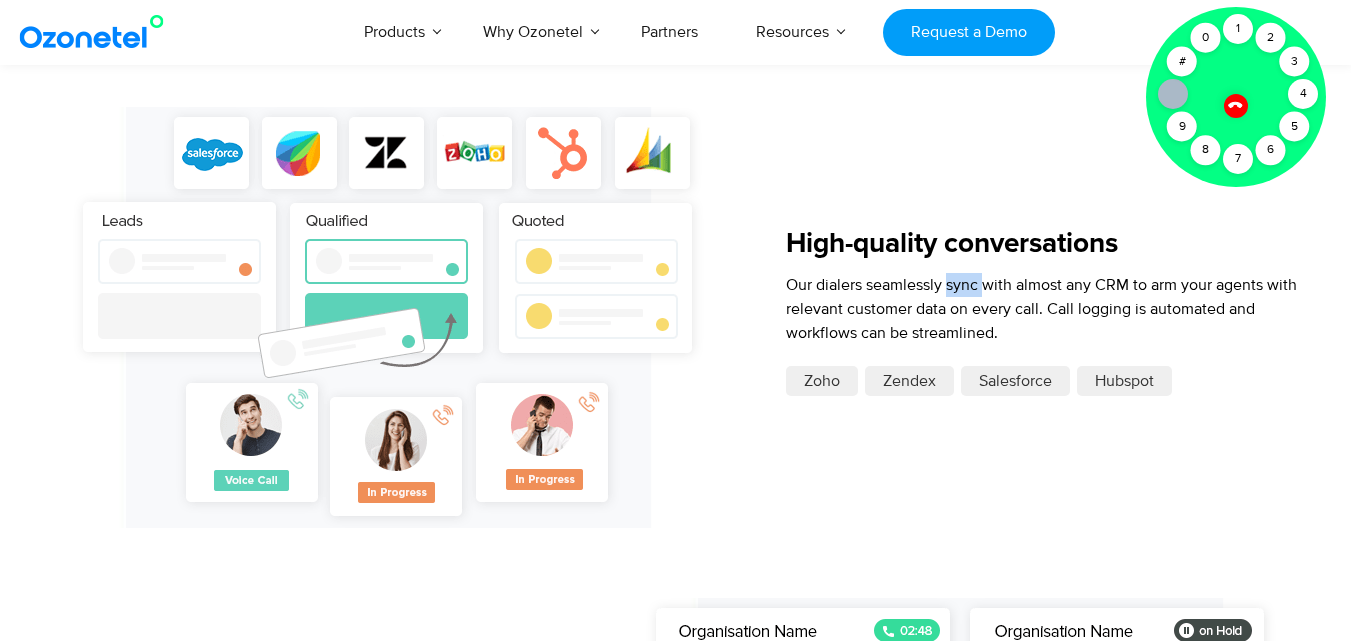 click on "Our dialers seamlessly sync with almost any CRM to arm your agents with relevant customer data on every call. Call logging is automated and workflows can be streamlined." at bounding box center [1042, 309] 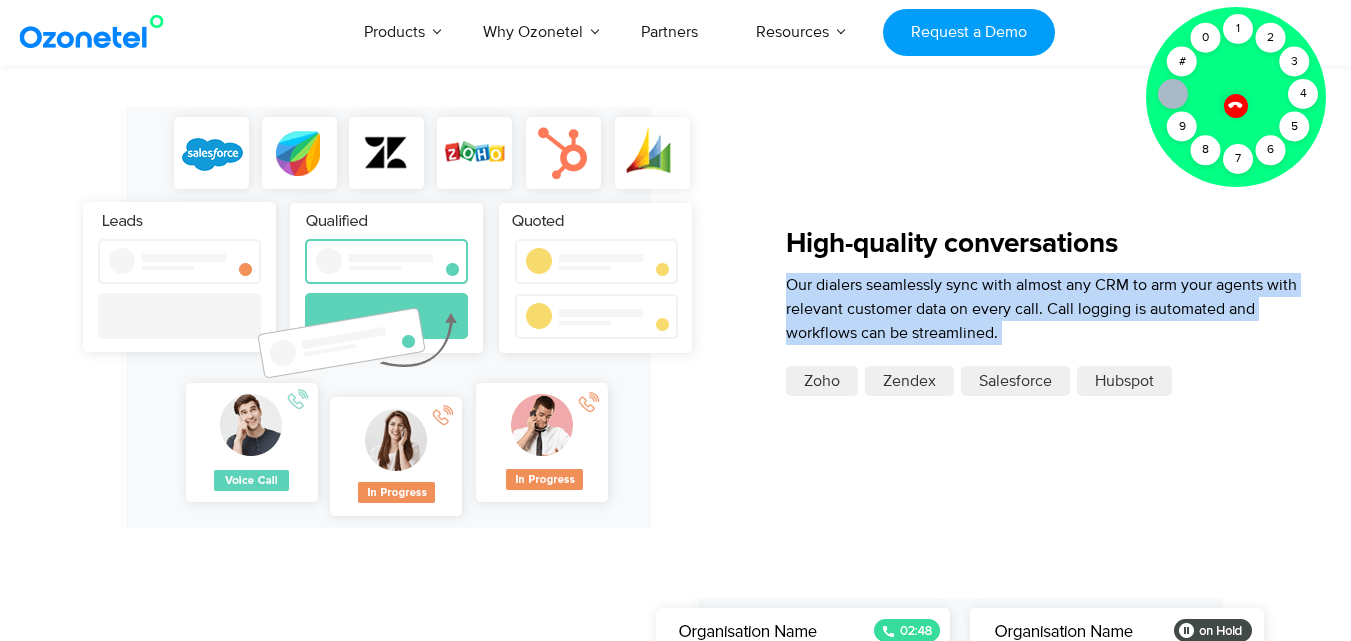 click on "Our dialers seamlessly sync with almost any CRM to arm your agents with relevant customer data on every call. Call logging is automated and workflows can be streamlined." at bounding box center [1042, 309] 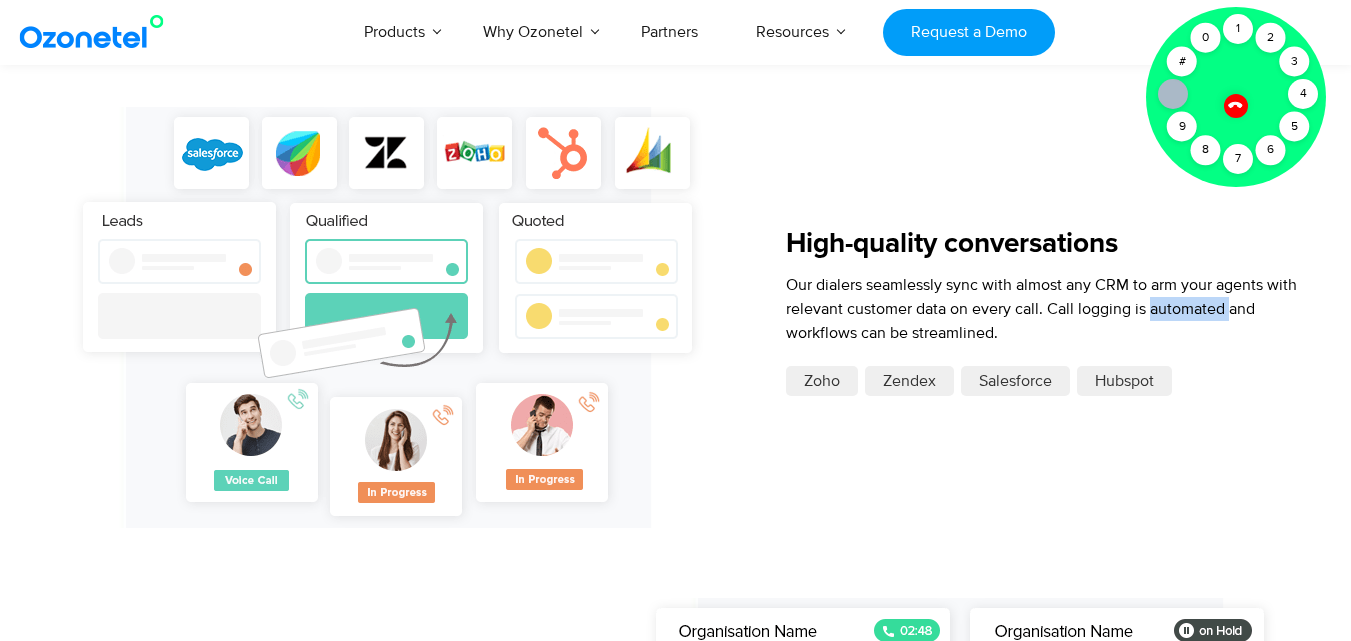 click on "Our dialers seamlessly sync with almost any CRM to arm your agents with relevant customer data on every call. Call logging is automated and workflows can be streamlined." at bounding box center (1042, 309) 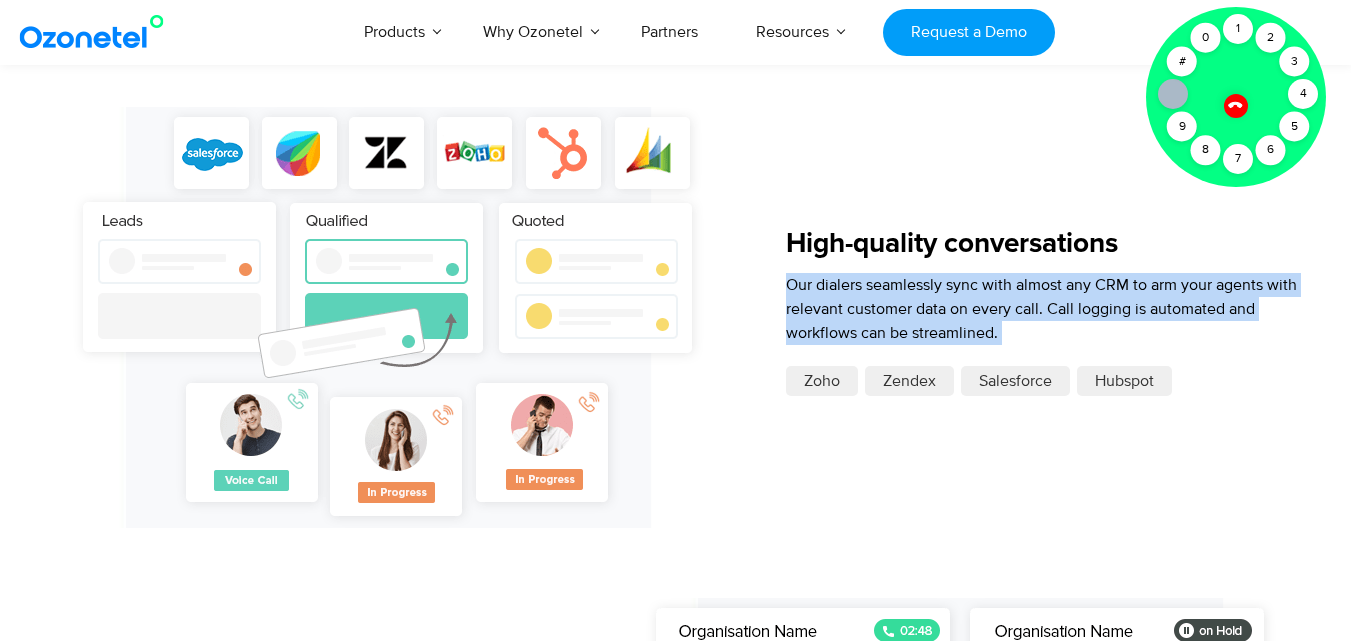 click on "Our dialers seamlessly sync with almost any CRM to arm your agents with relevant customer data on every call. Call logging is automated and workflows can be streamlined." at bounding box center [1042, 309] 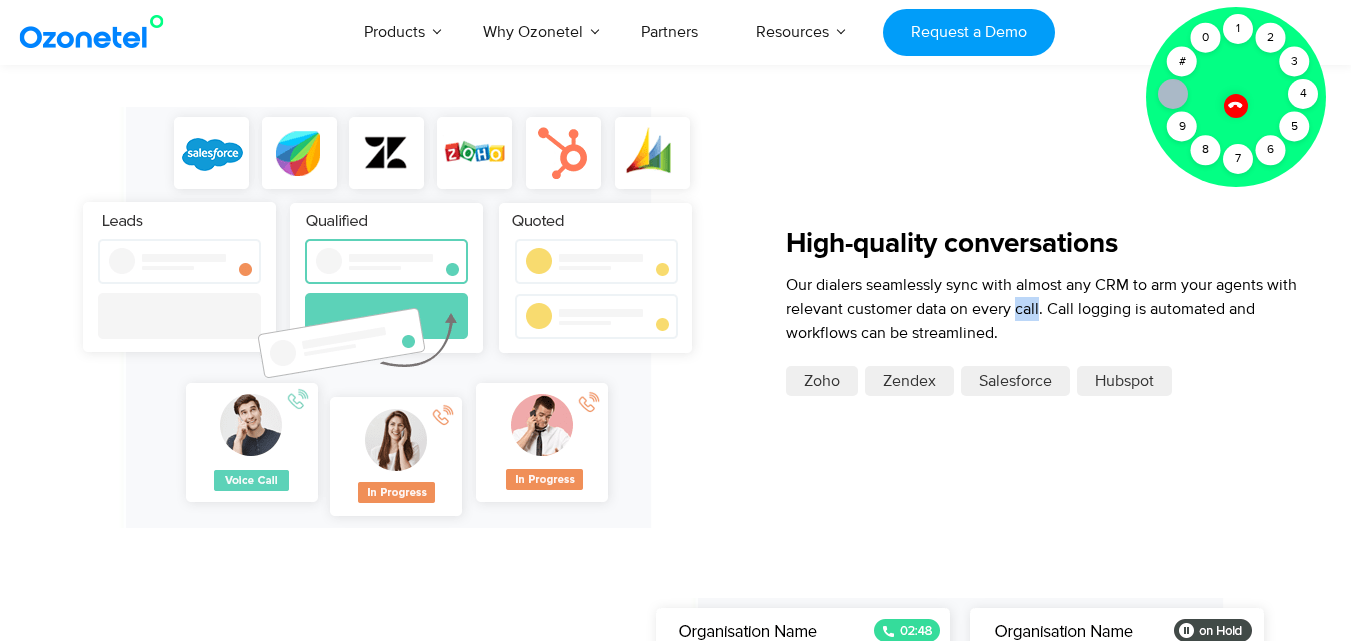 click on "Our dialers seamlessly sync with almost any CRM to arm your agents with relevant customer data on every call. Call logging is automated and workflows can be streamlined." at bounding box center (1042, 309) 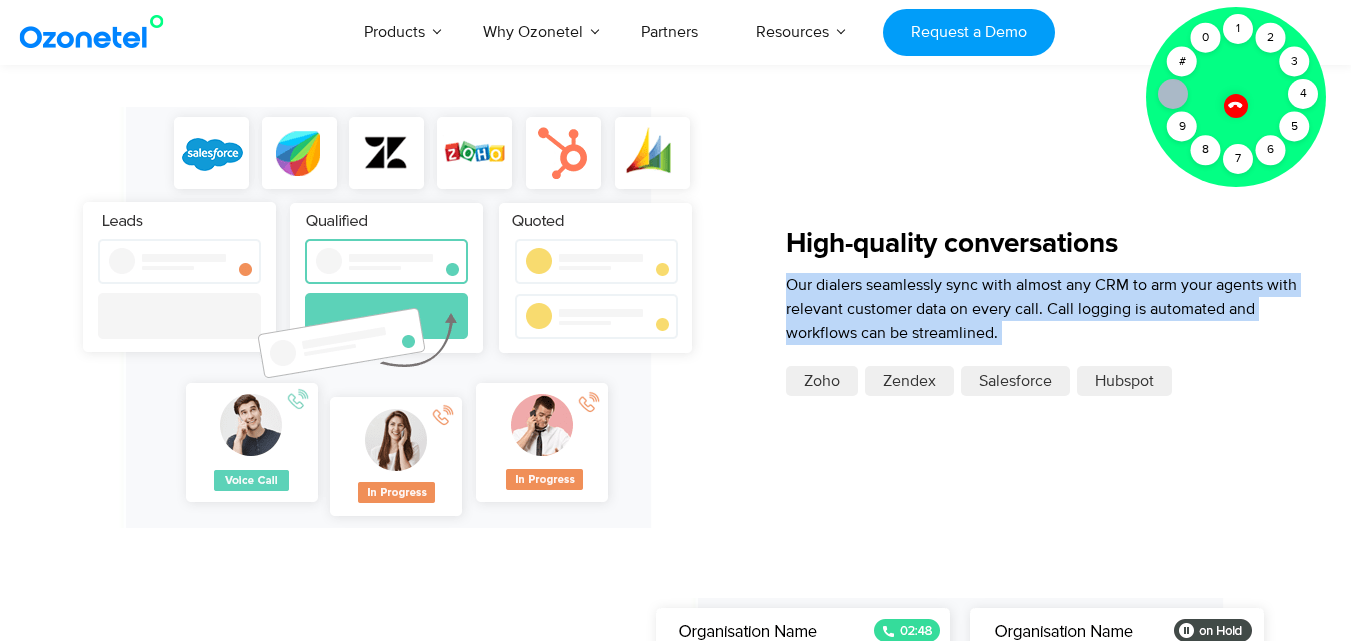 click on "Our dialers seamlessly sync with almost any CRM to arm your agents with relevant customer data on every call. Call logging is automated and workflows can be streamlined." at bounding box center (1042, 309) 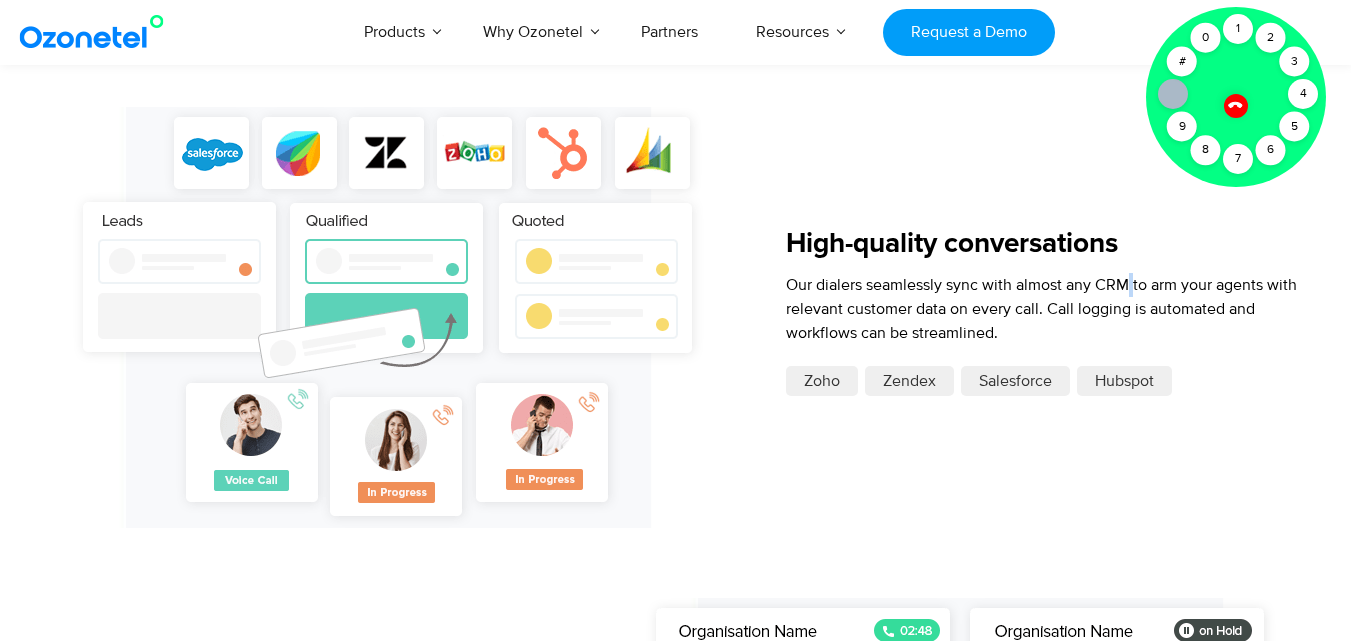 click on "Our dialers seamlessly sync with almost any CRM to arm your agents with relevant customer data on every call. Call logging is automated and workflows can be streamlined." at bounding box center [1042, 309] 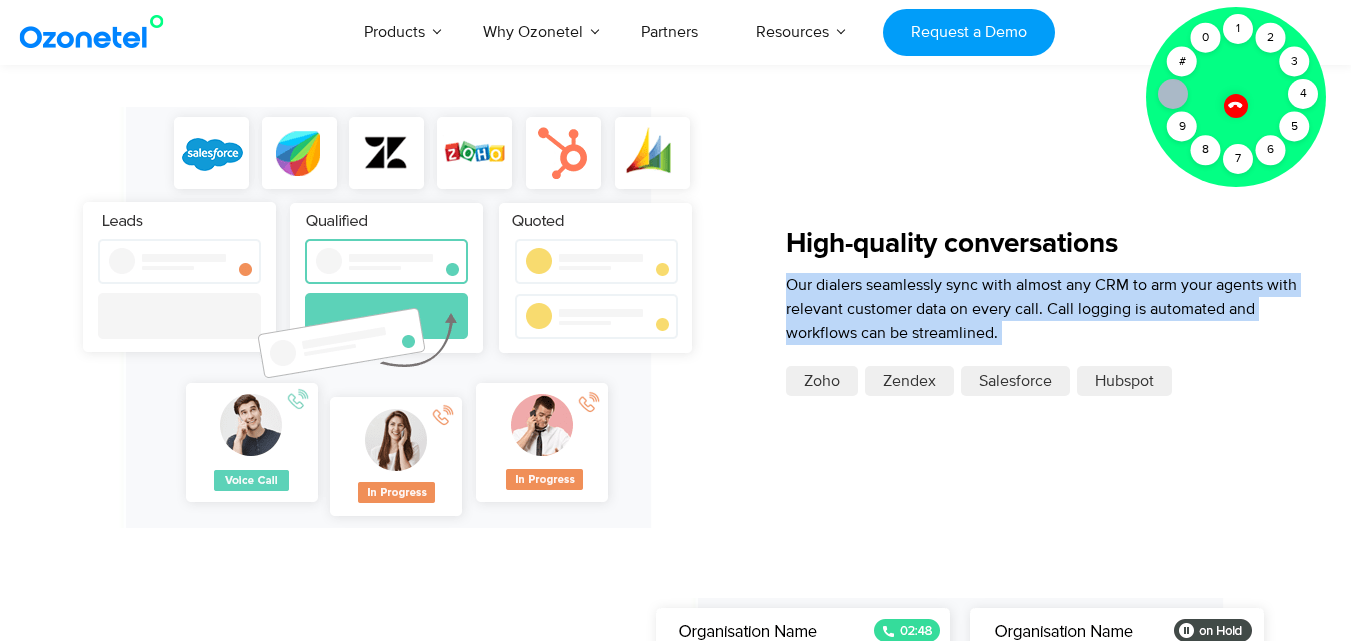 click on "Our dialers seamlessly sync with almost any CRM to arm your agents with relevant customer data on every call. Call logging is automated and workflows can be streamlined." at bounding box center [1042, 309] 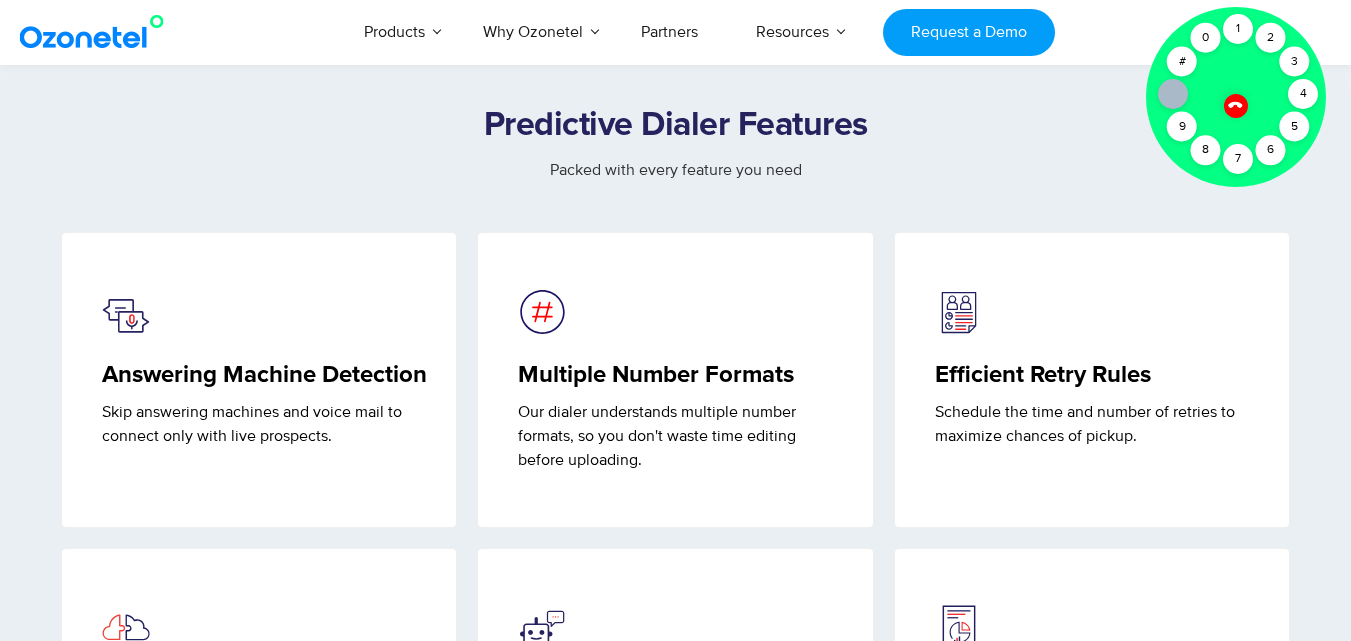 scroll, scrollTop: 5000, scrollLeft: 0, axis: vertical 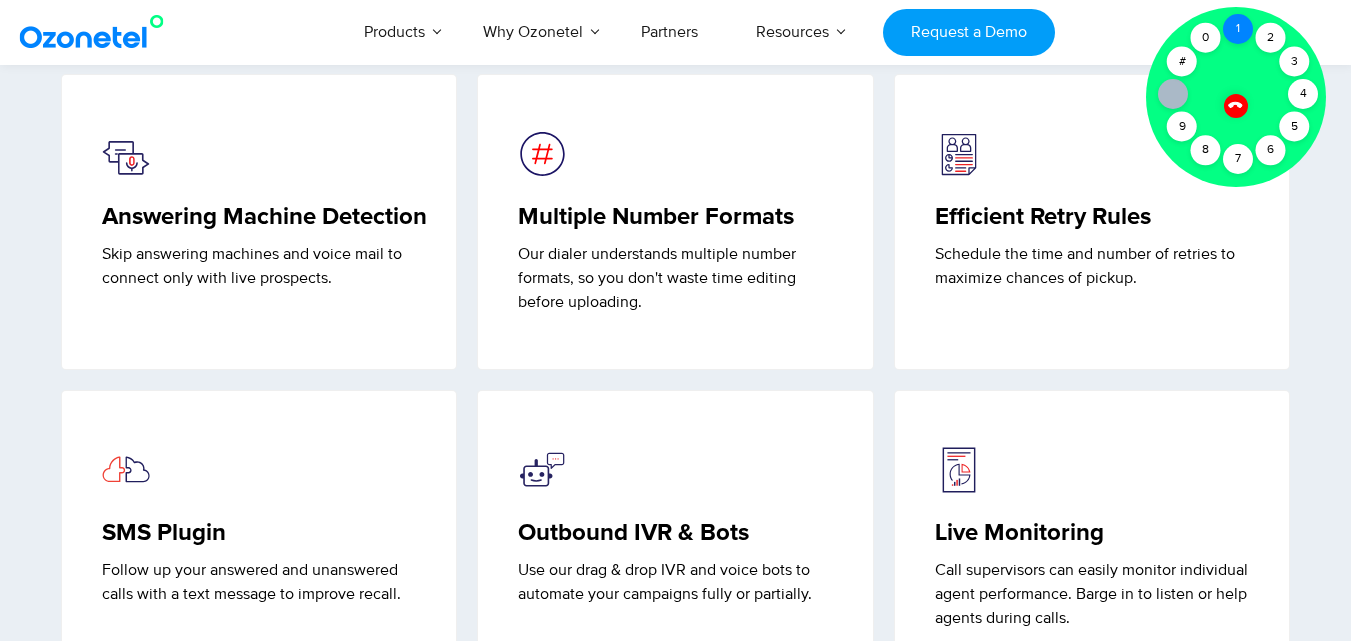 click on "1" at bounding box center (1238, 29) 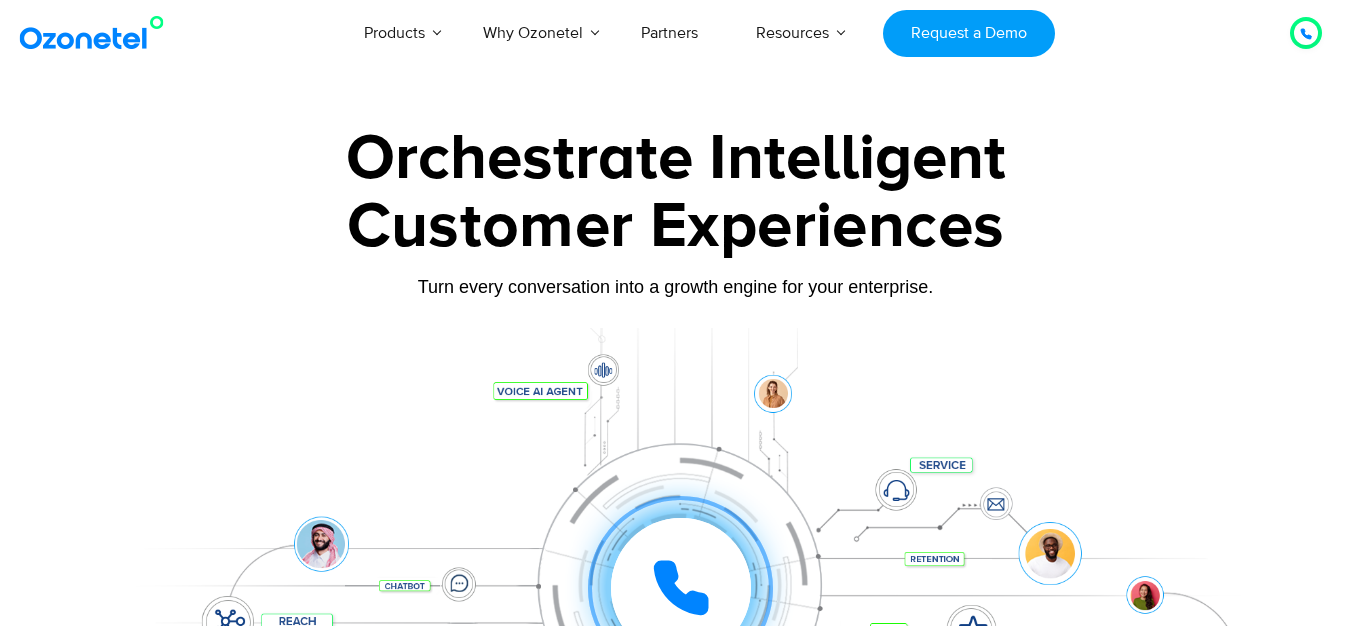 scroll, scrollTop: 0, scrollLeft: 0, axis: both 